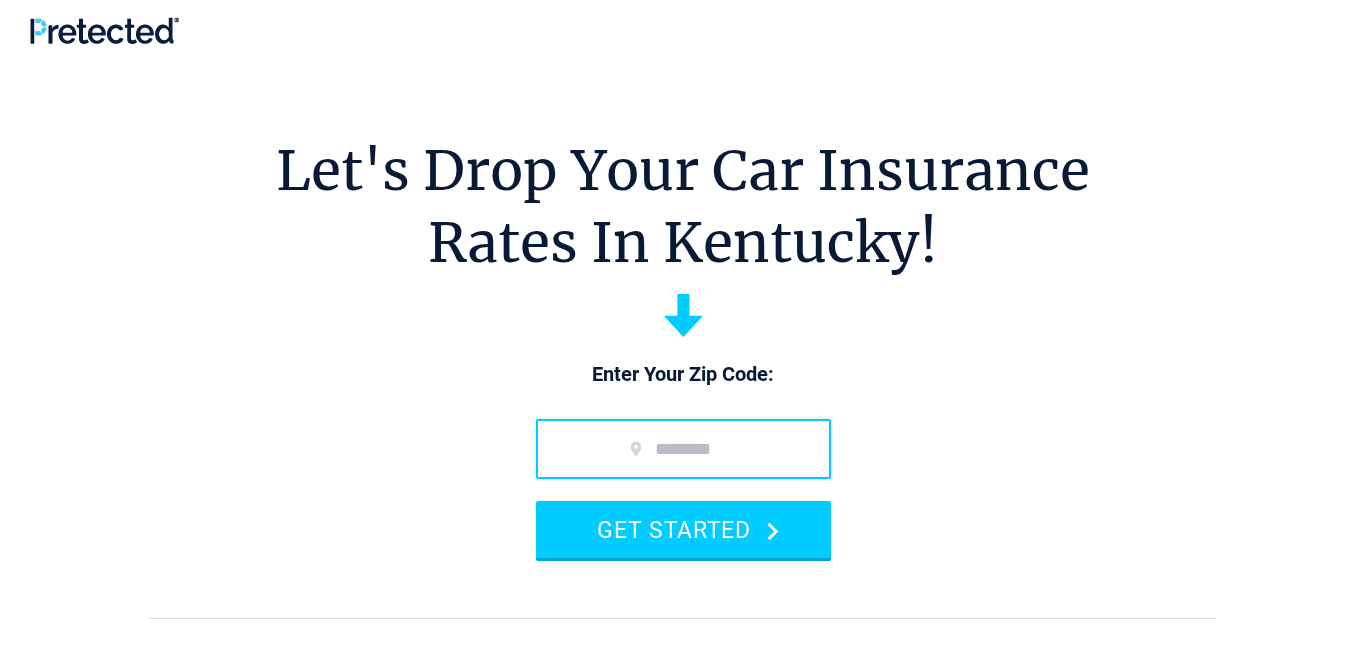 scroll, scrollTop: 0, scrollLeft: 0, axis: both 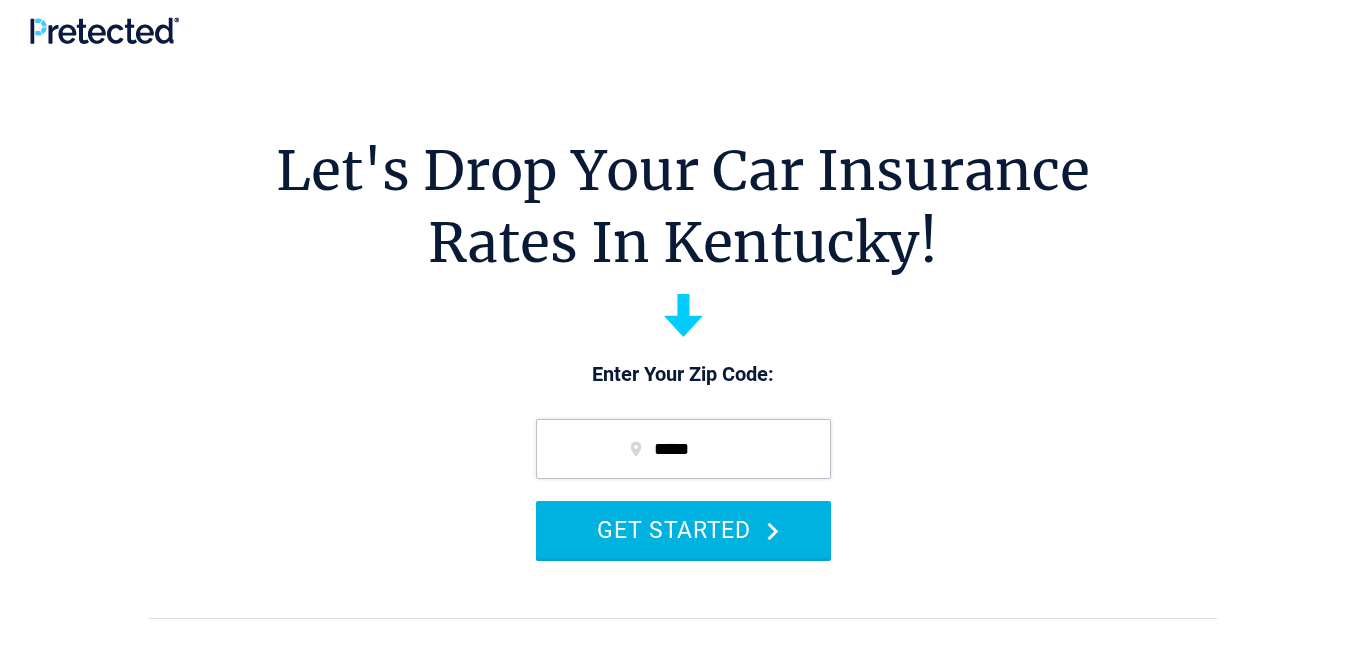 type on "*****" 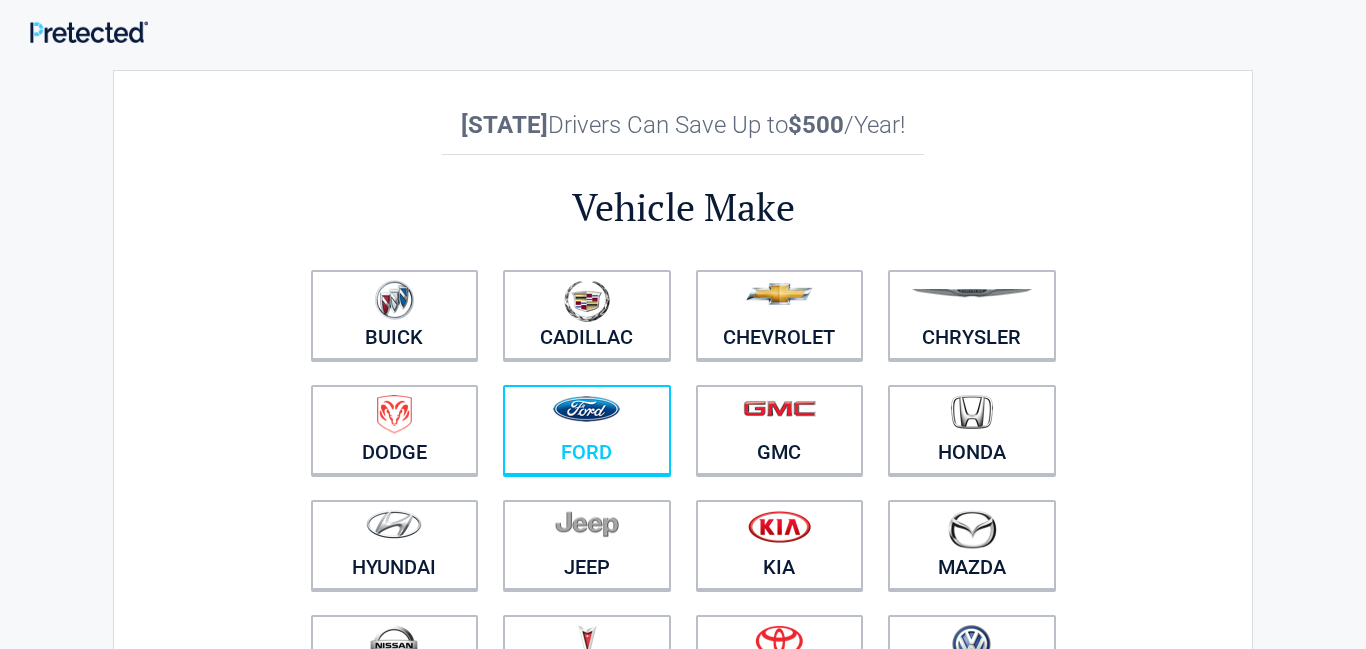 scroll, scrollTop: 0, scrollLeft: 0, axis: both 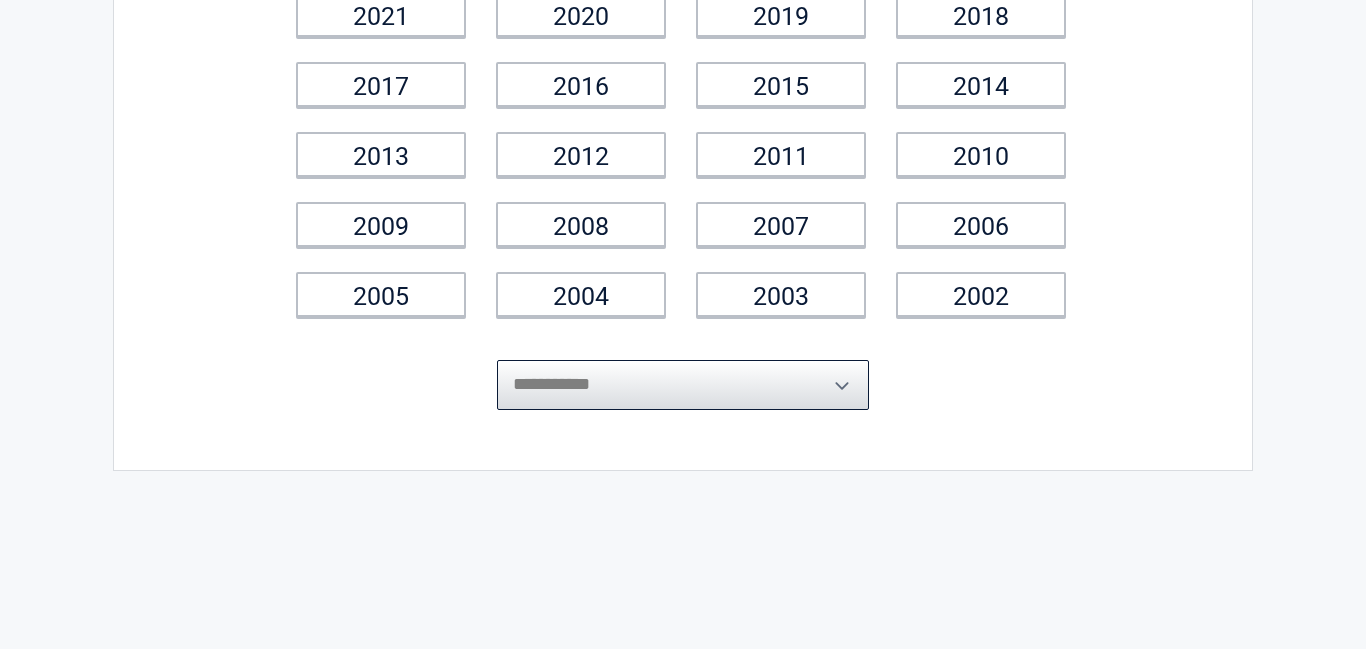 click on "**********" at bounding box center (683, 385) 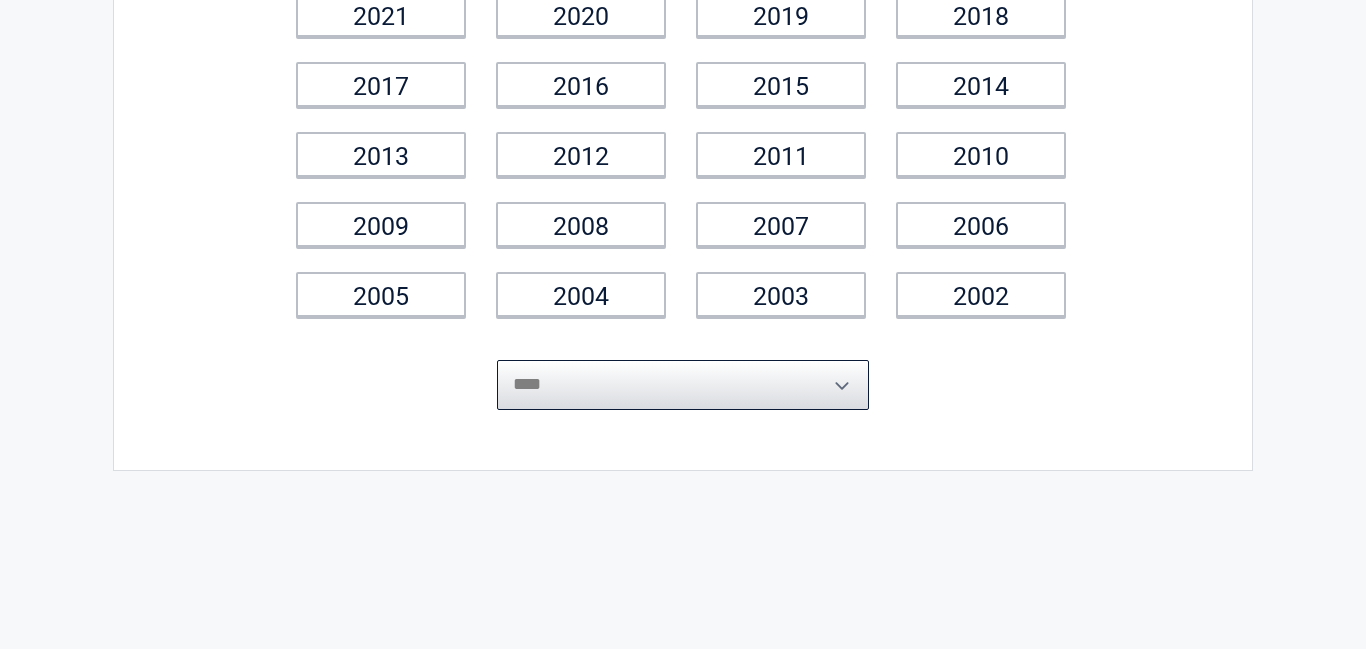 click on "**********" at bounding box center (683, 385) 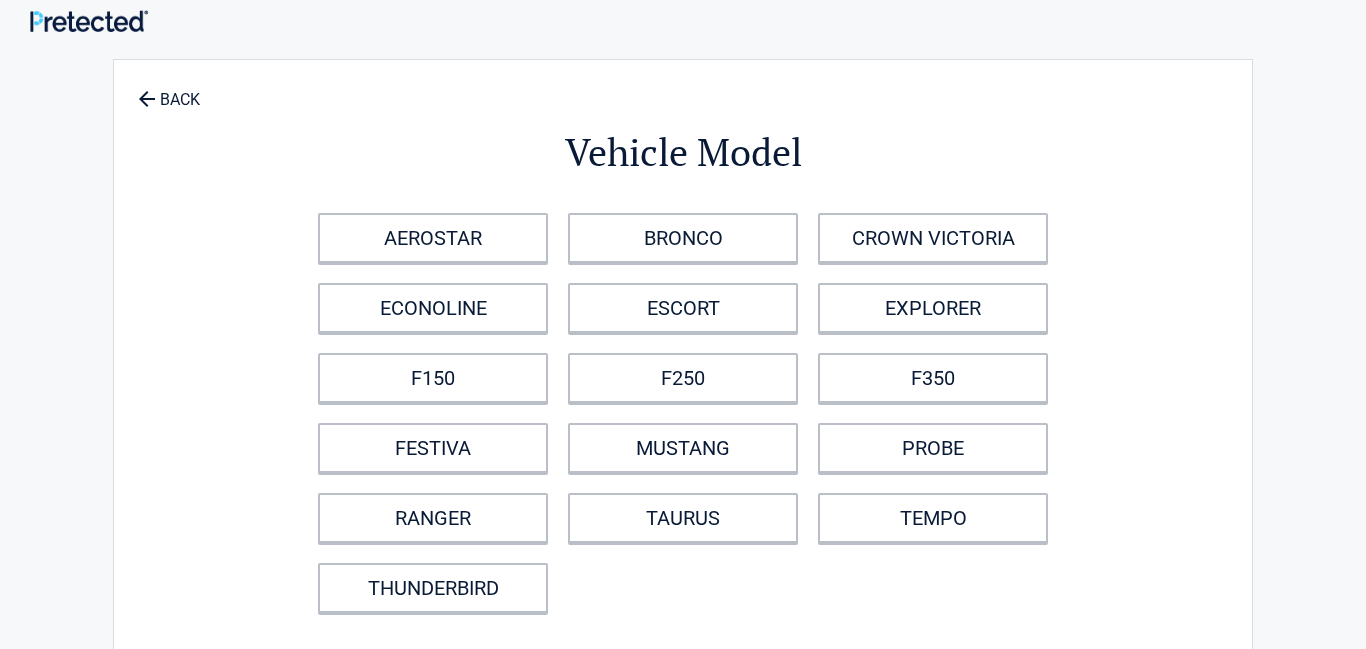 scroll, scrollTop: 0, scrollLeft: 0, axis: both 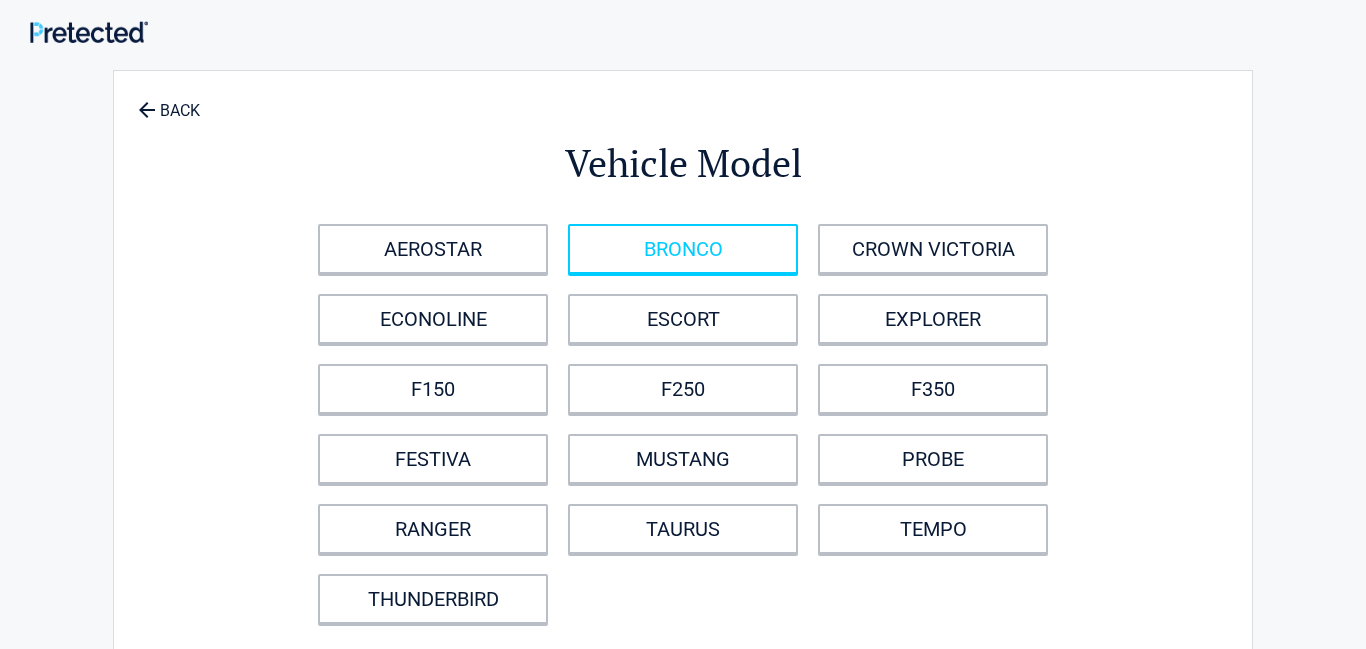 click on "BRONCO" at bounding box center [683, 249] 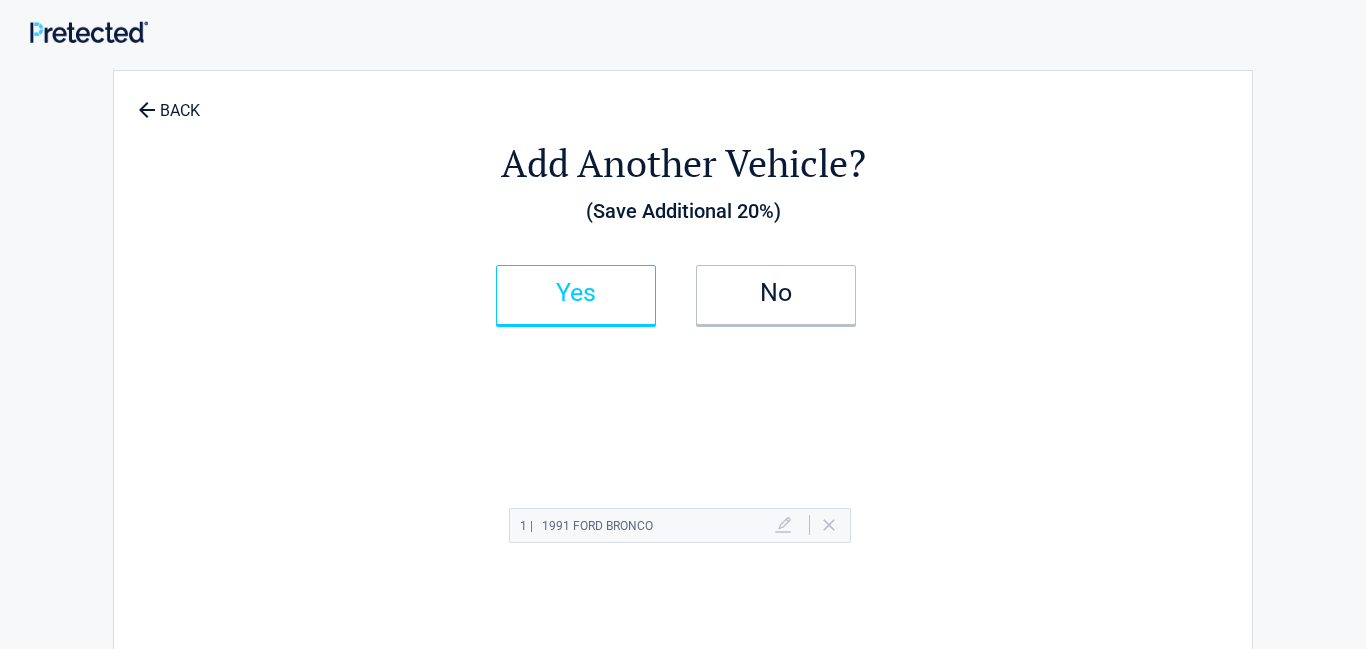 click on "Yes" at bounding box center (576, 293) 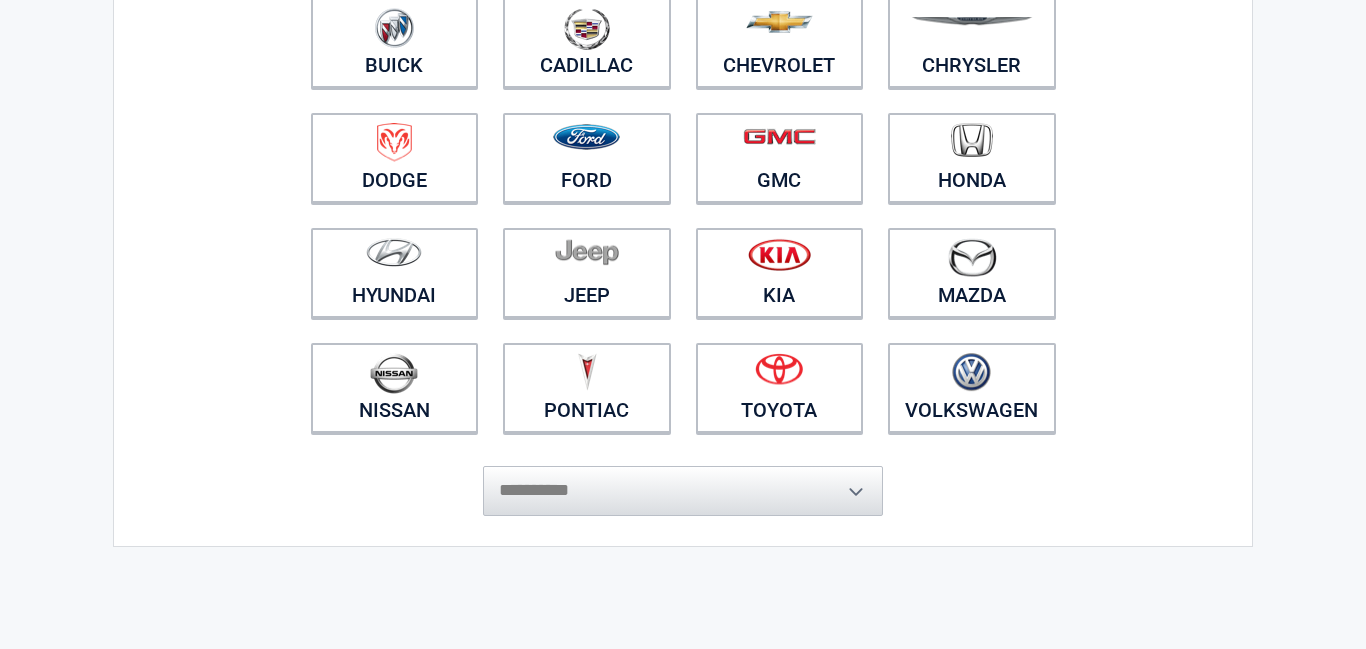 scroll, scrollTop: 273, scrollLeft: 0, axis: vertical 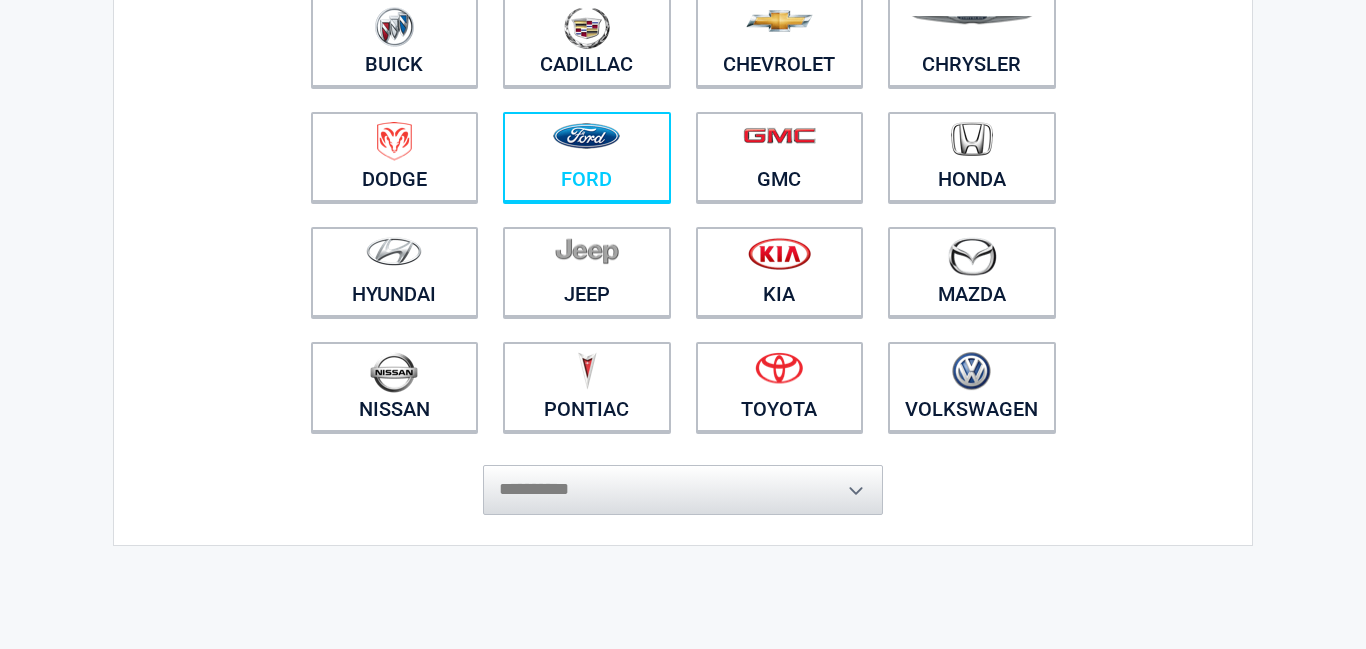 click on "Ford" at bounding box center [587, 157] 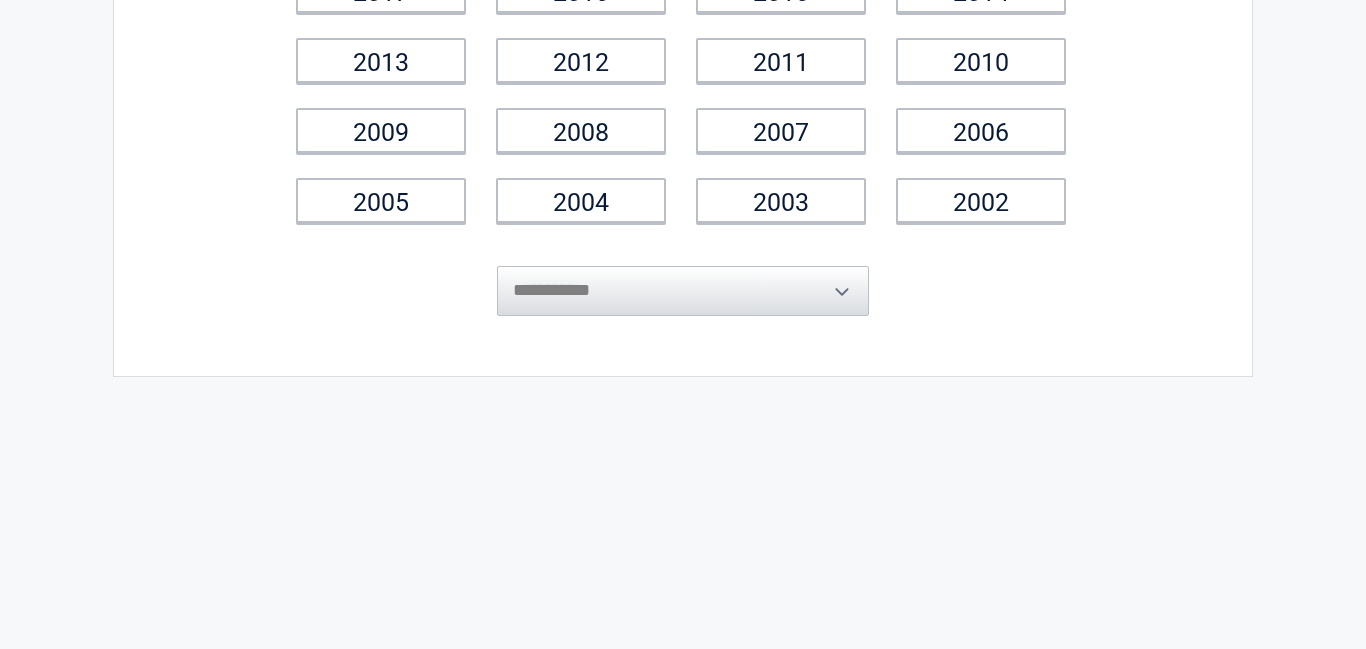 scroll, scrollTop: 400, scrollLeft: 0, axis: vertical 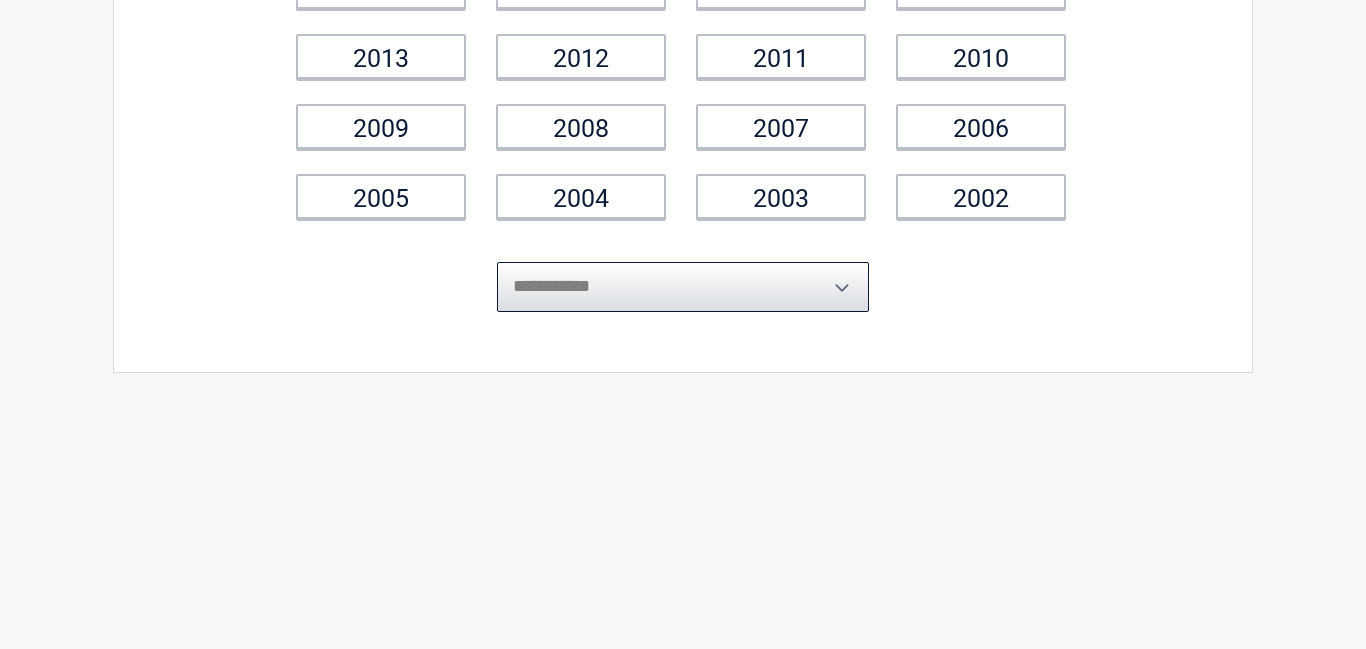 click on "**********" at bounding box center [683, 287] 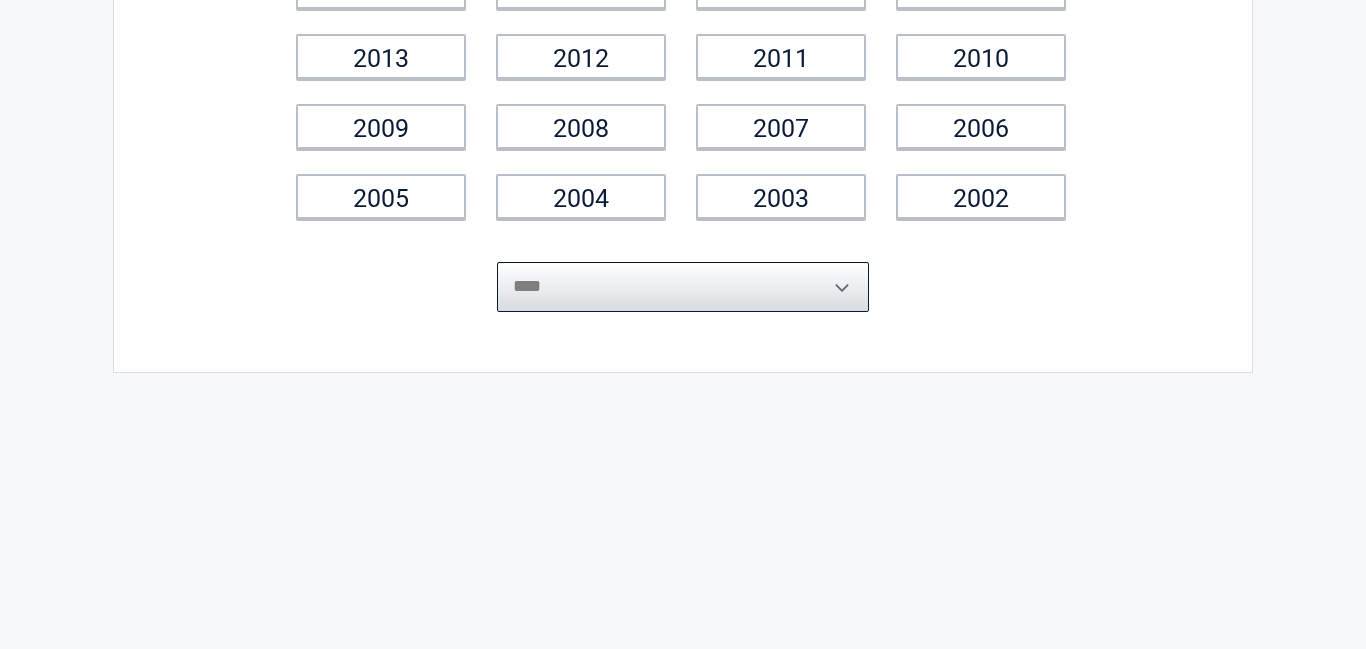 click on "**********" at bounding box center [683, 287] 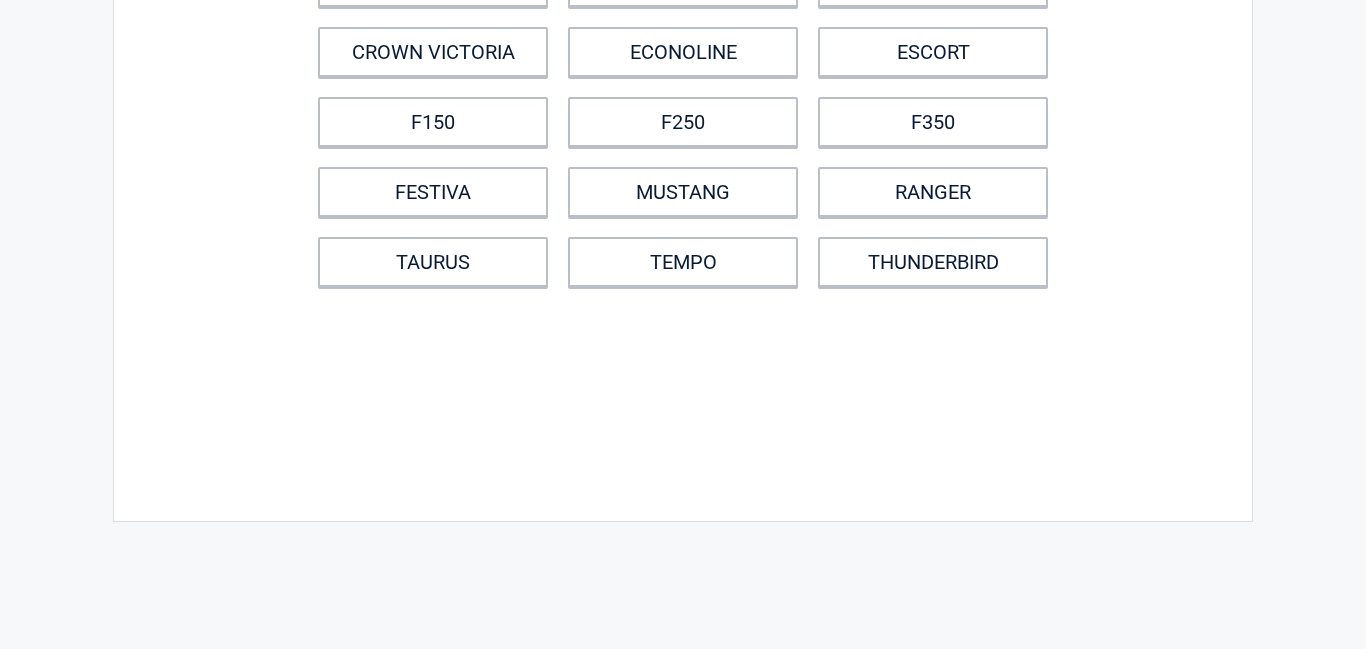 scroll, scrollTop: 0, scrollLeft: 0, axis: both 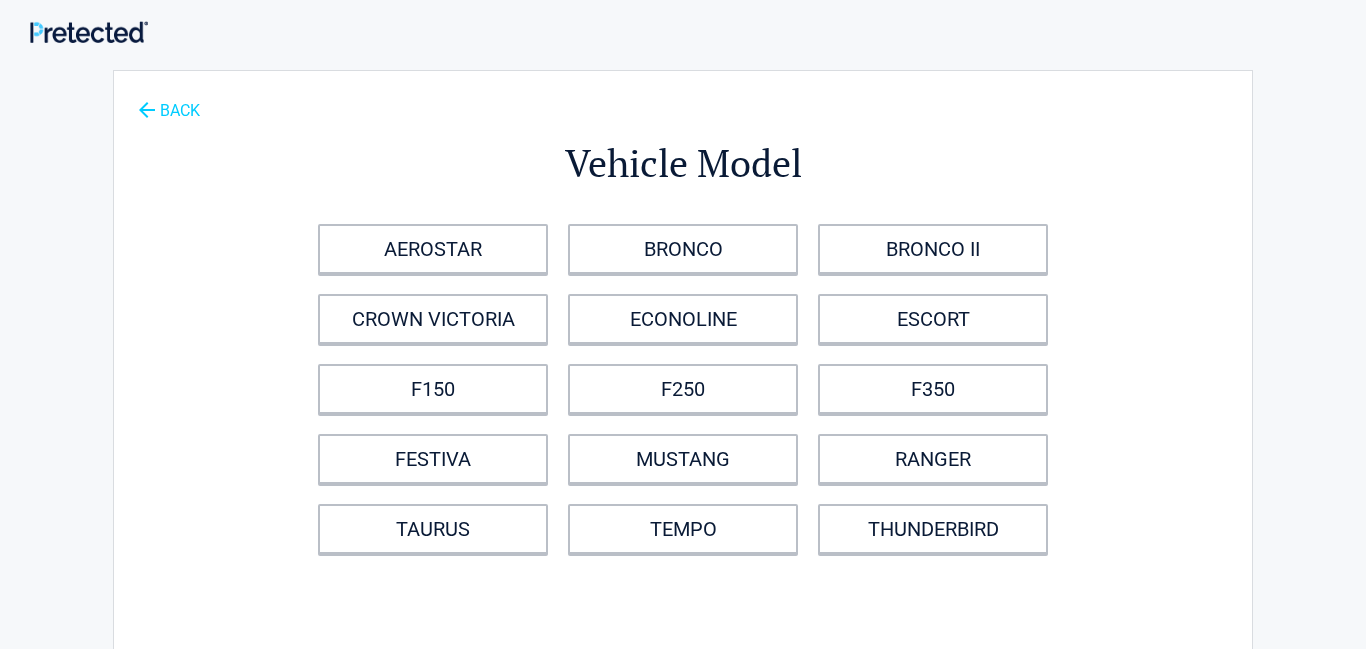 click on "BACK" at bounding box center (169, 101) 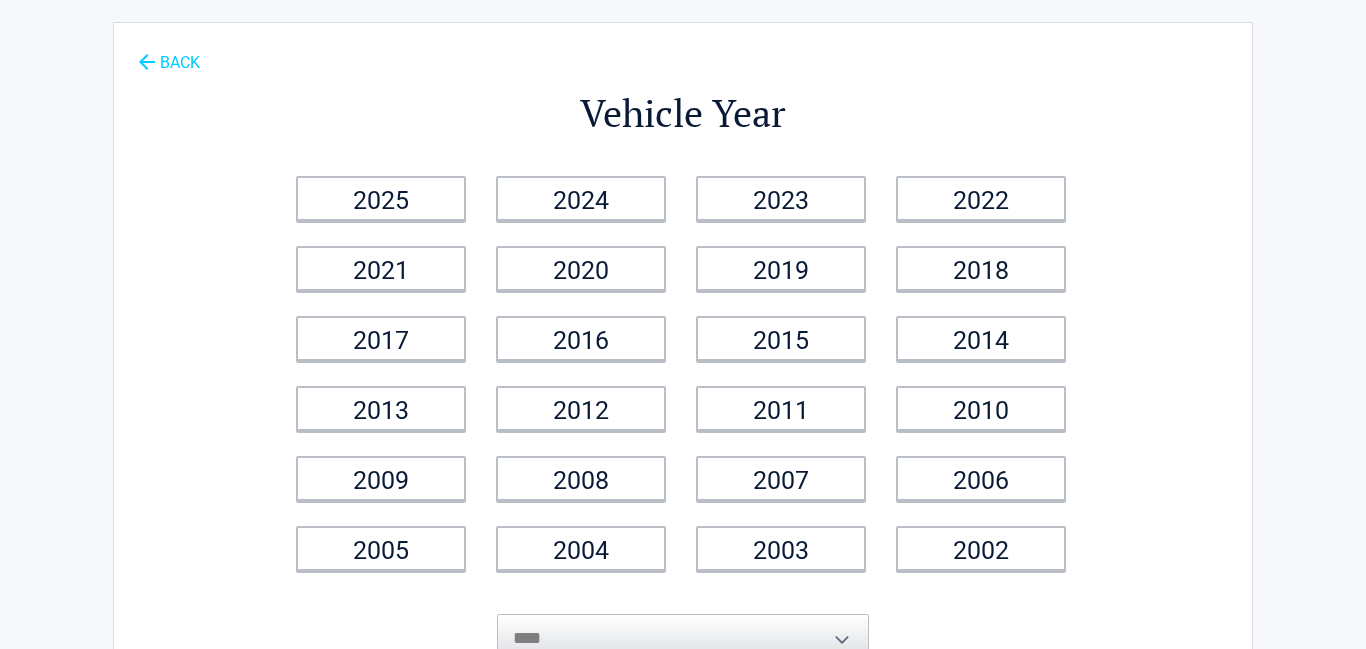scroll, scrollTop: 49, scrollLeft: 0, axis: vertical 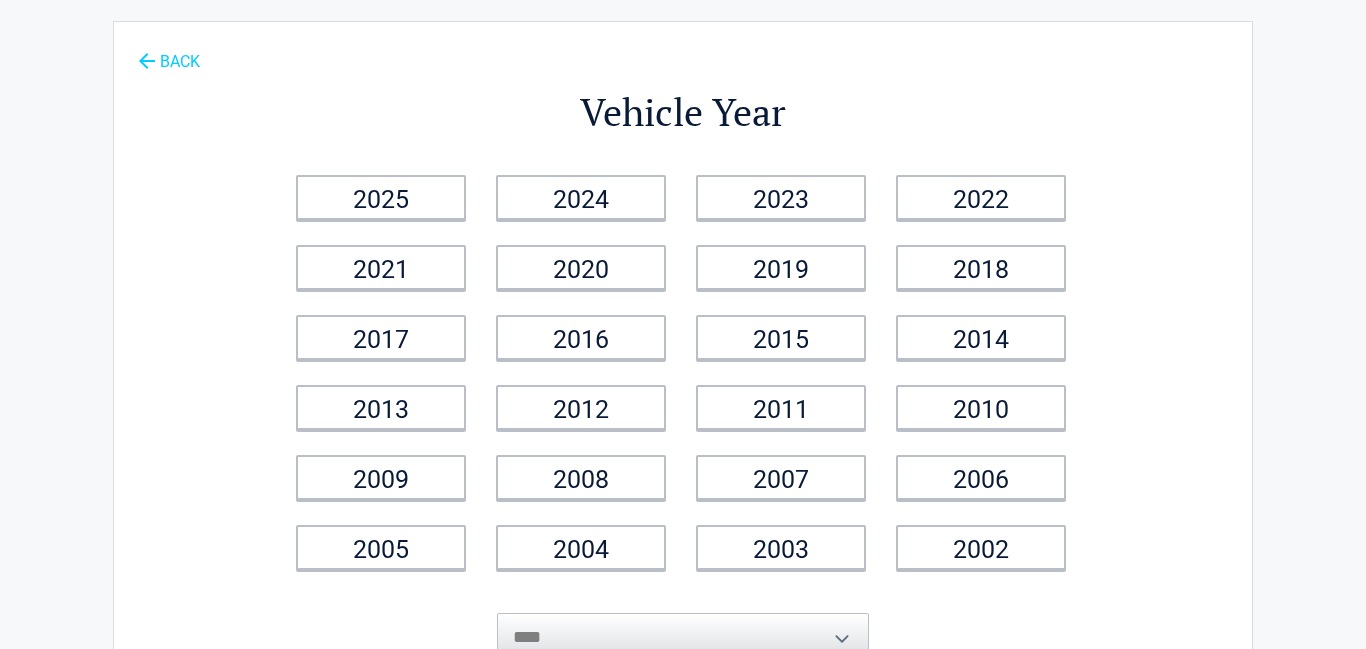 click on "BACK" at bounding box center (169, 52) 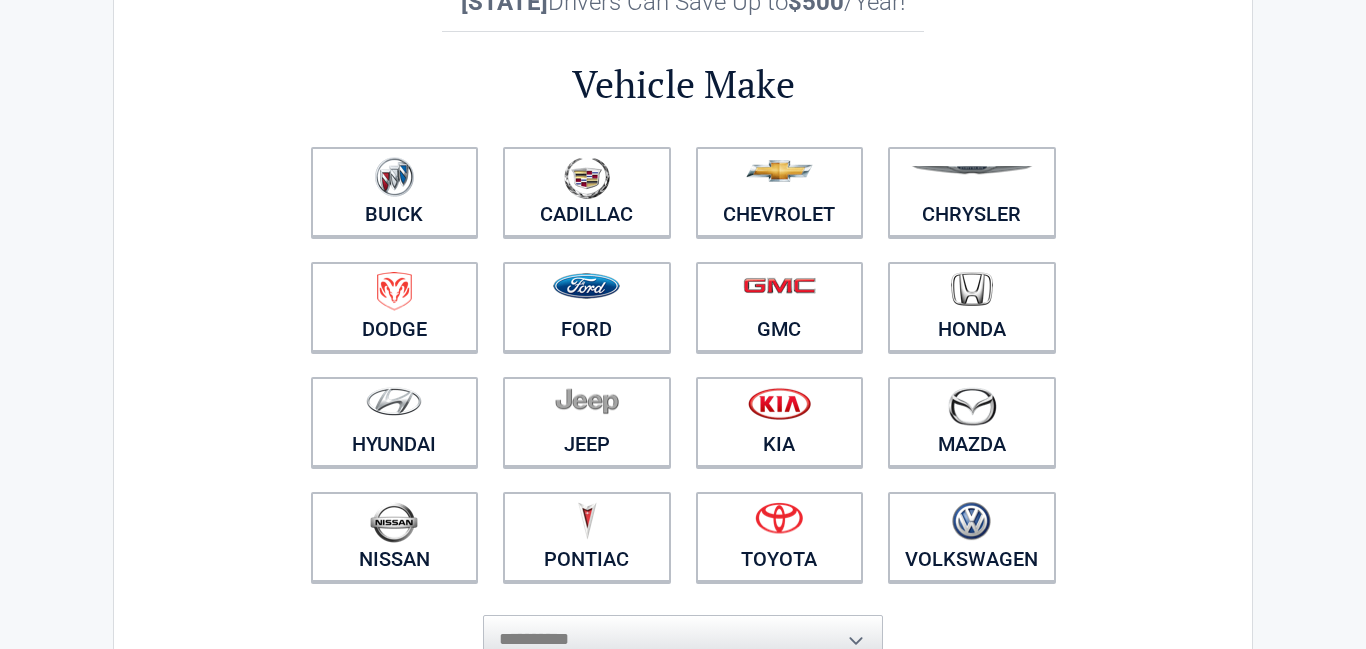 scroll, scrollTop: 122, scrollLeft: 0, axis: vertical 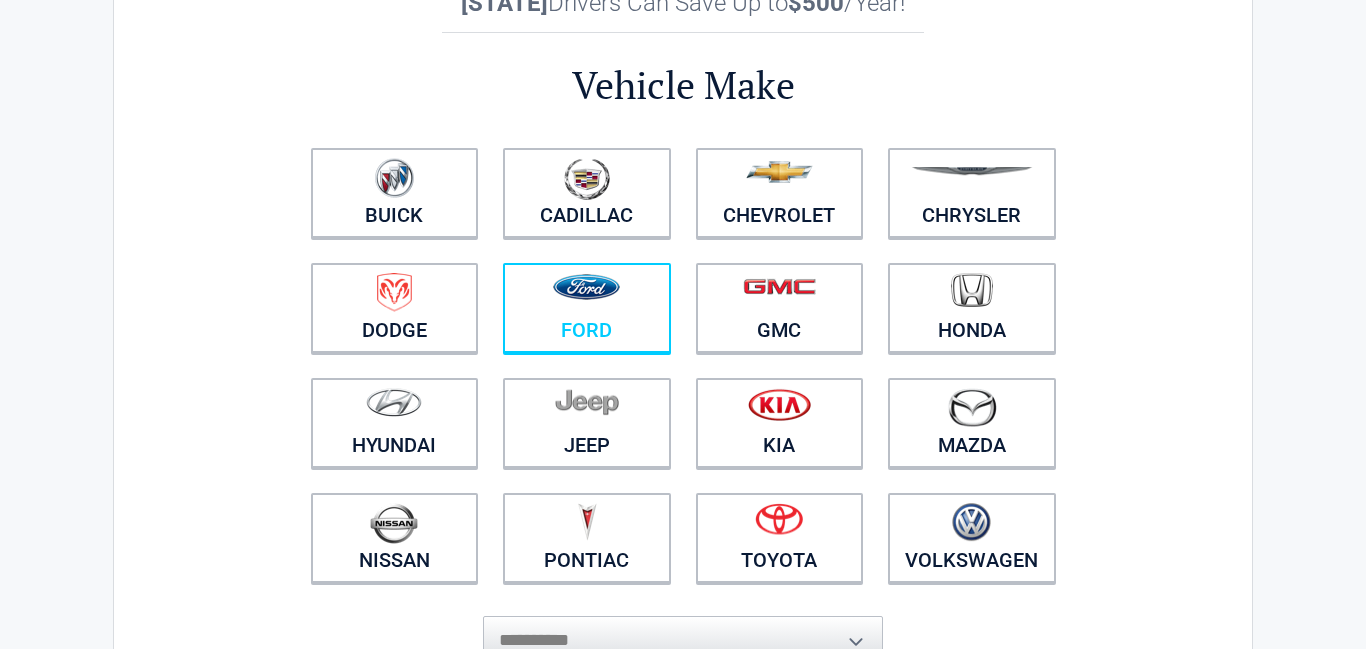 click on "Ford" at bounding box center [587, 308] 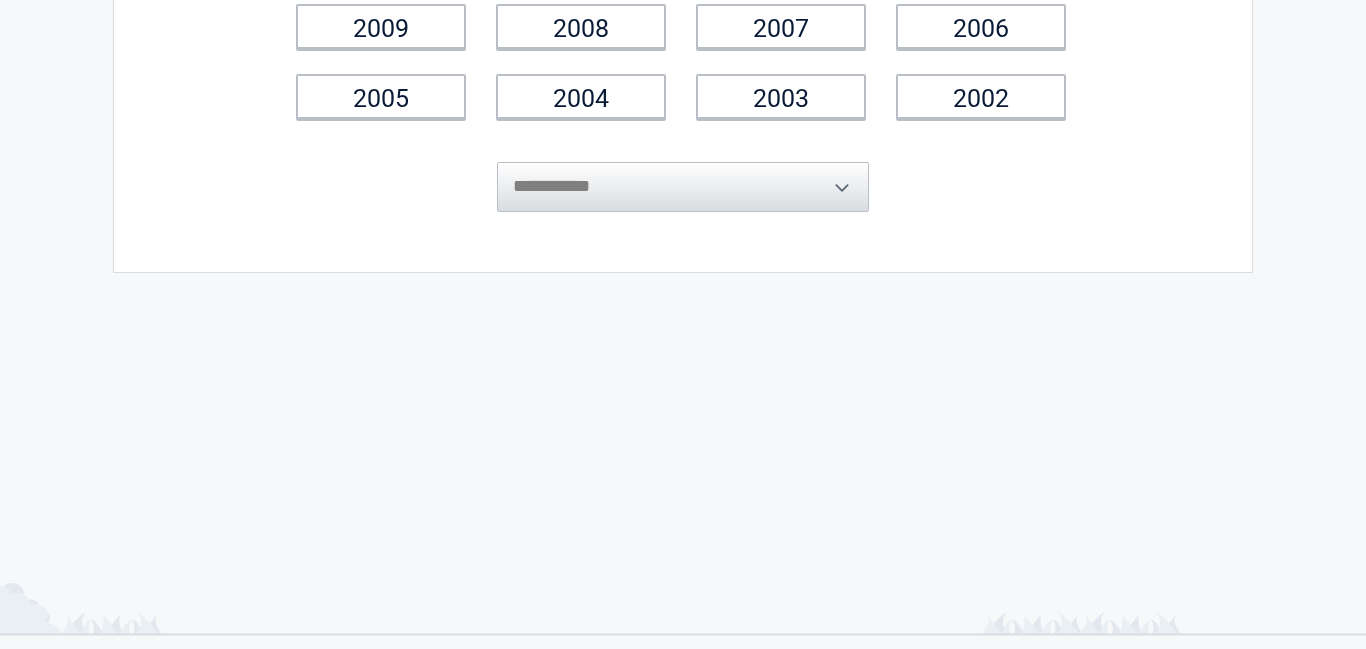 scroll, scrollTop: 503, scrollLeft: 0, axis: vertical 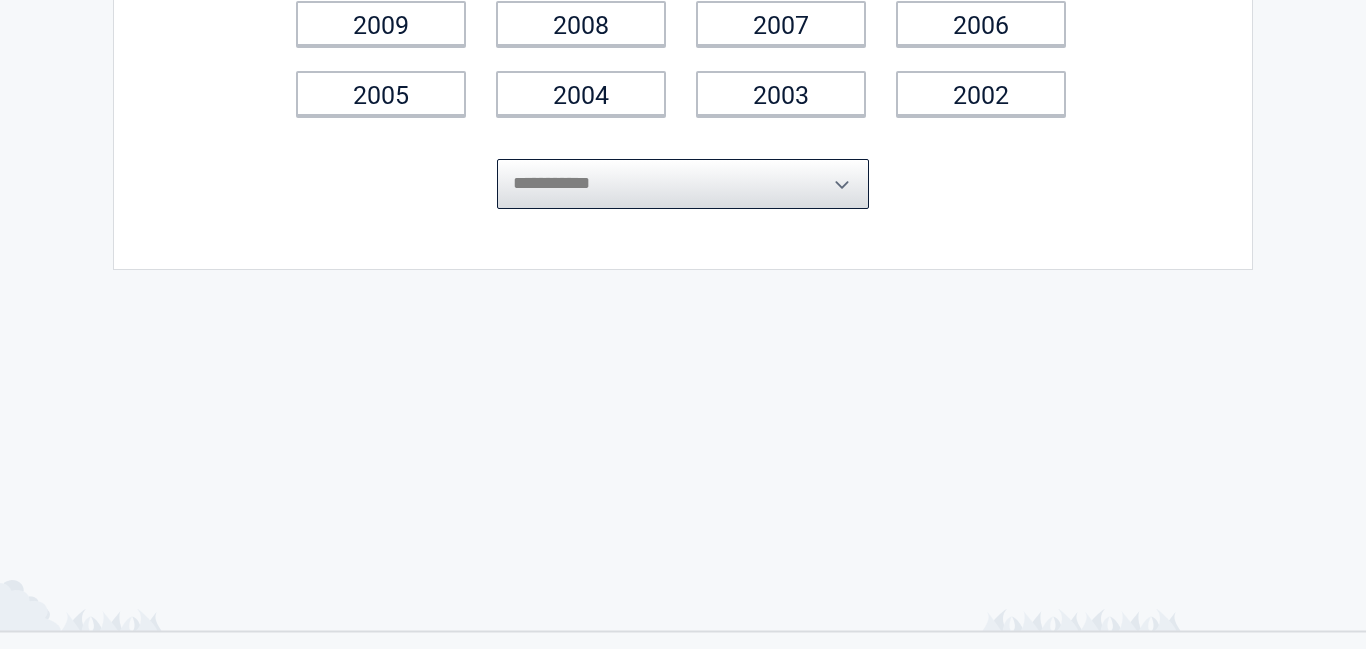 click on "**********" at bounding box center [683, 184] 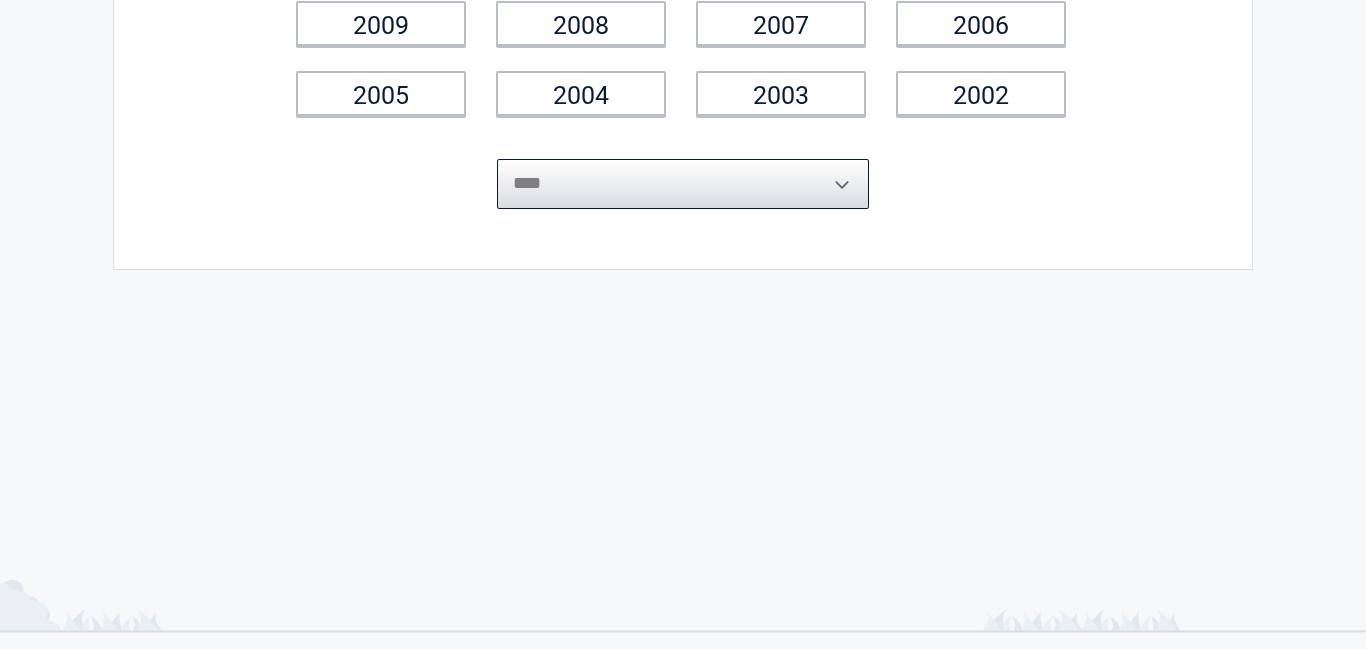 click on "**********" at bounding box center (683, 184) 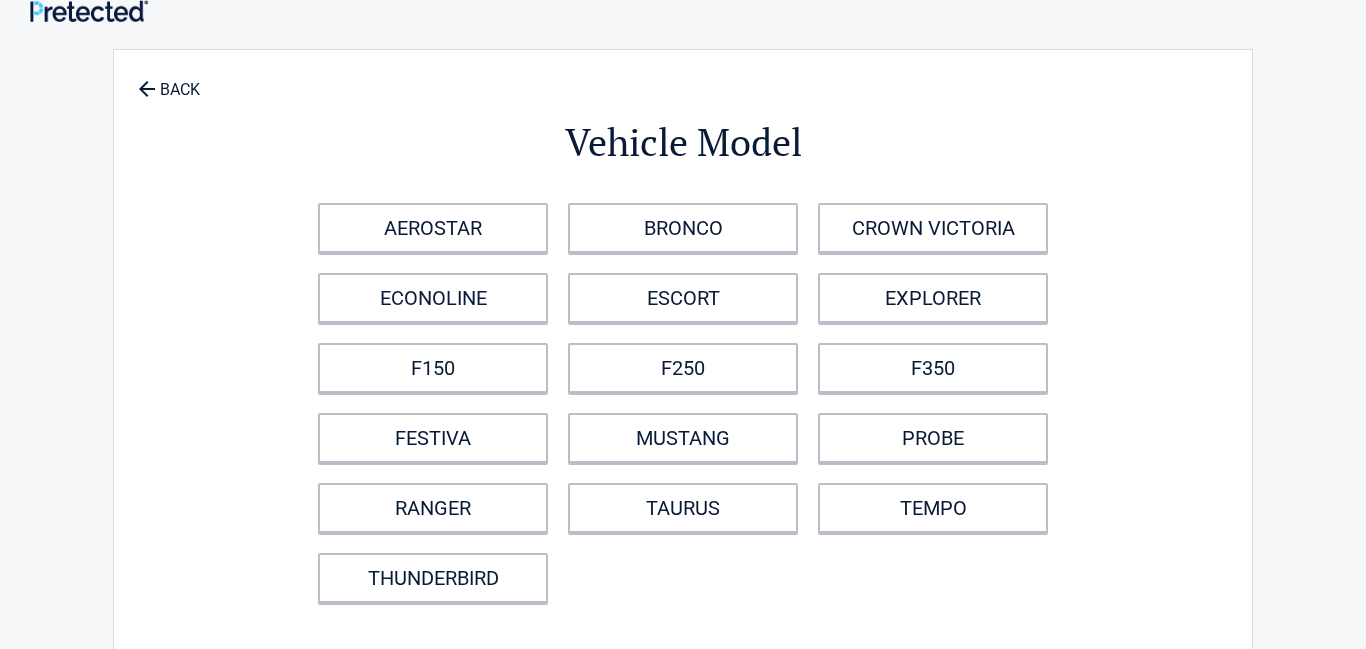 scroll, scrollTop: 22, scrollLeft: 0, axis: vertical 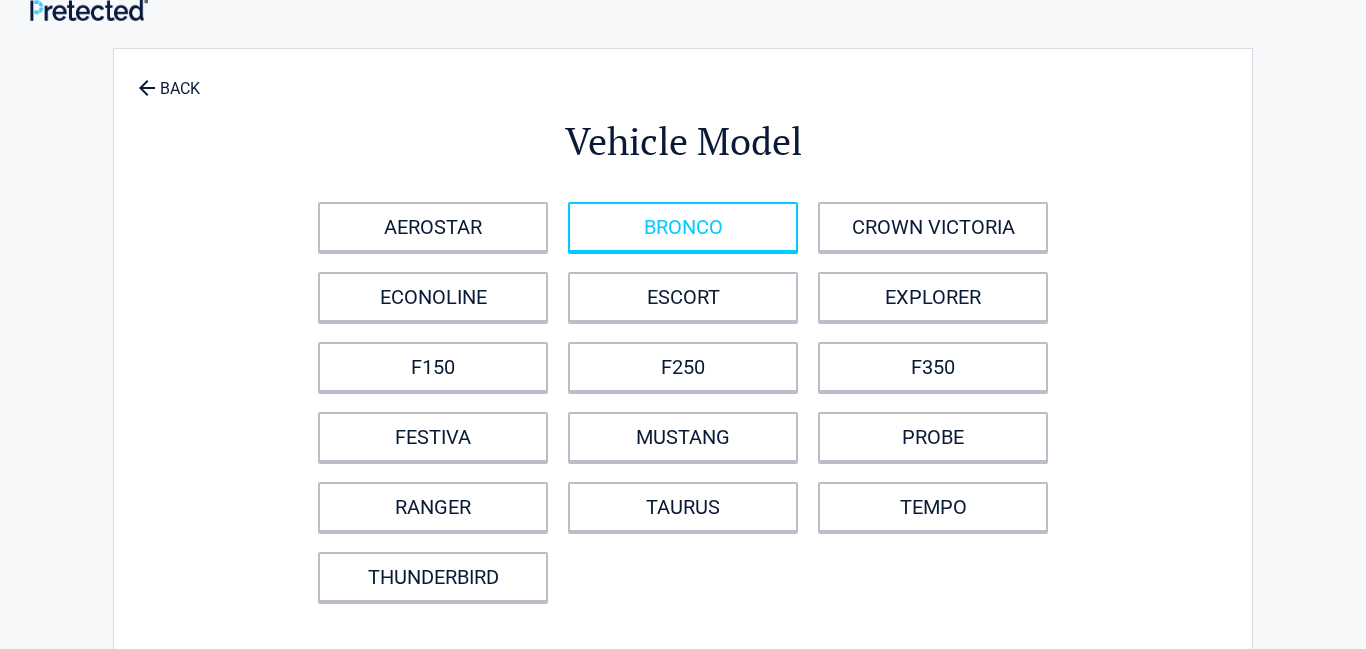 click on "BRONCO" at bounding box center [683, 227] 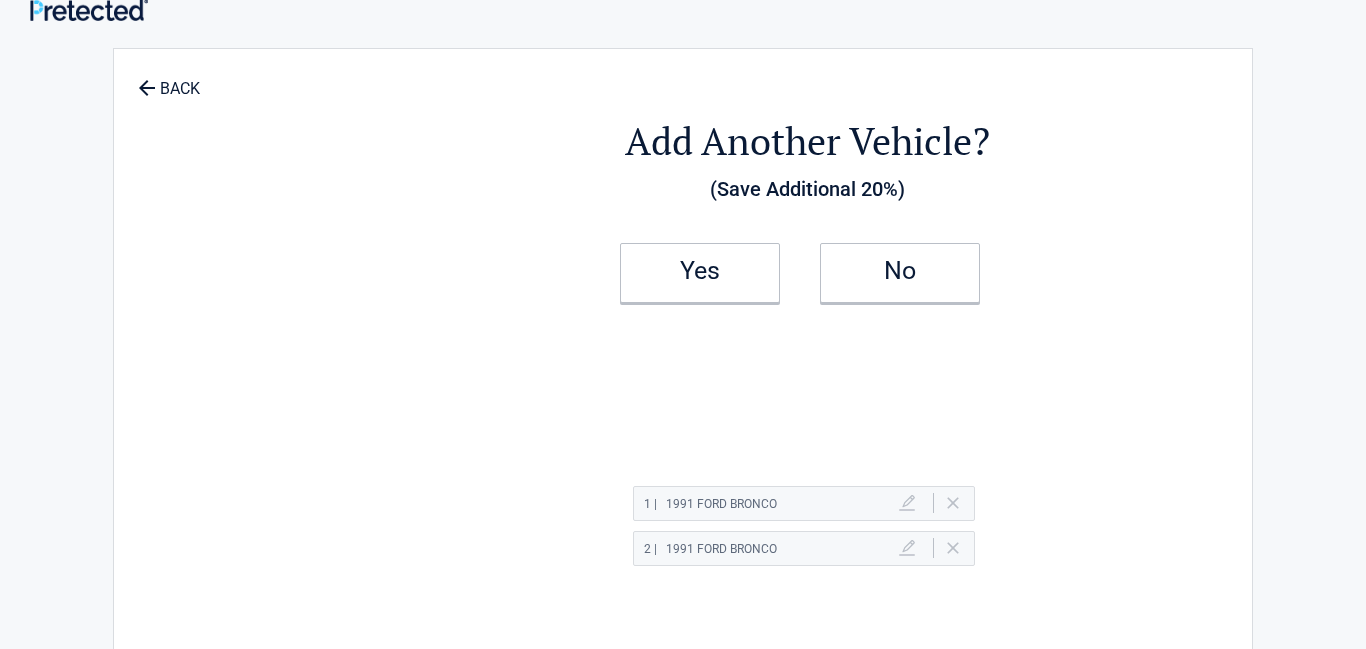 scroll, scrollTop: 0, scrollLeft: 0, axis: both 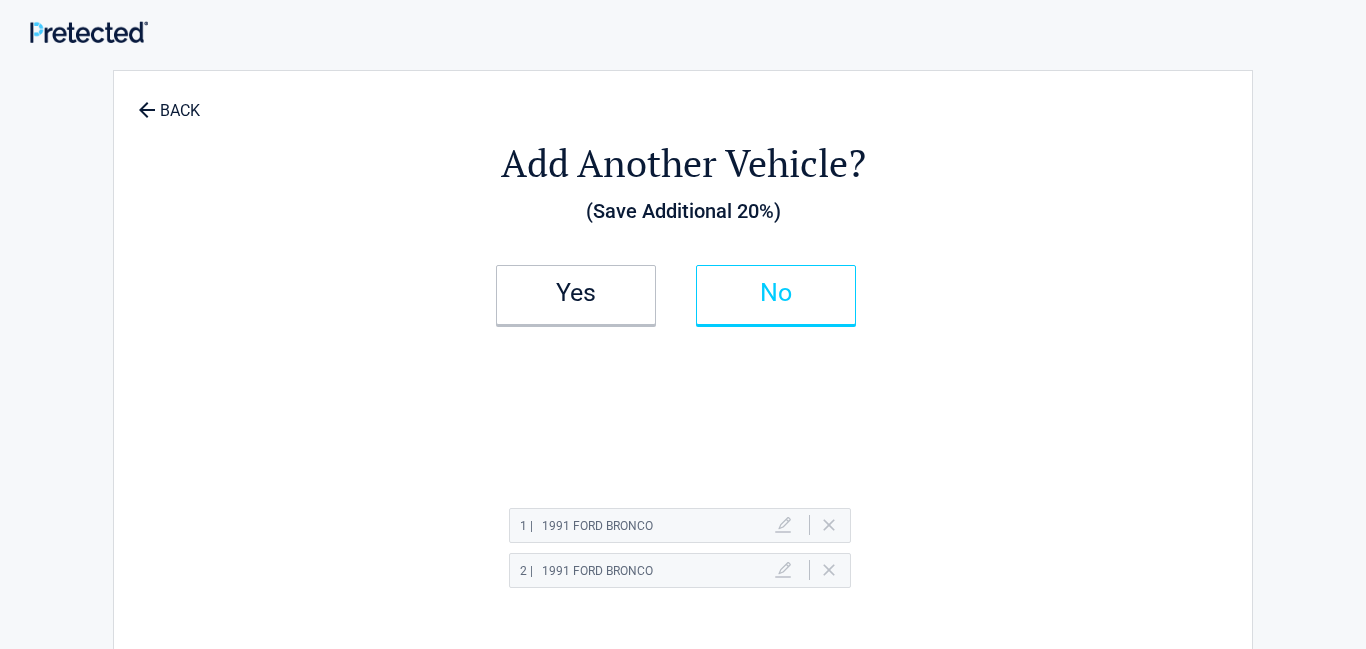 click on "No" at bounding box center [776, 293] 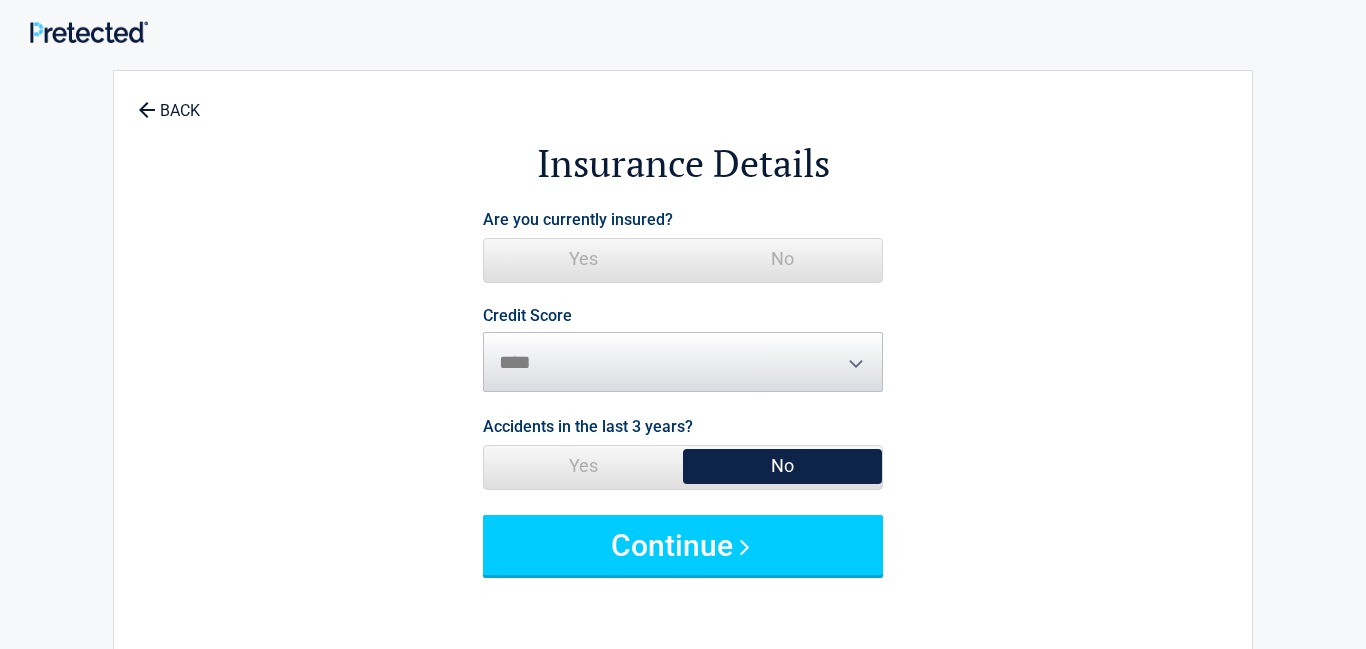 click on "No" at bounding box center (782, 259) 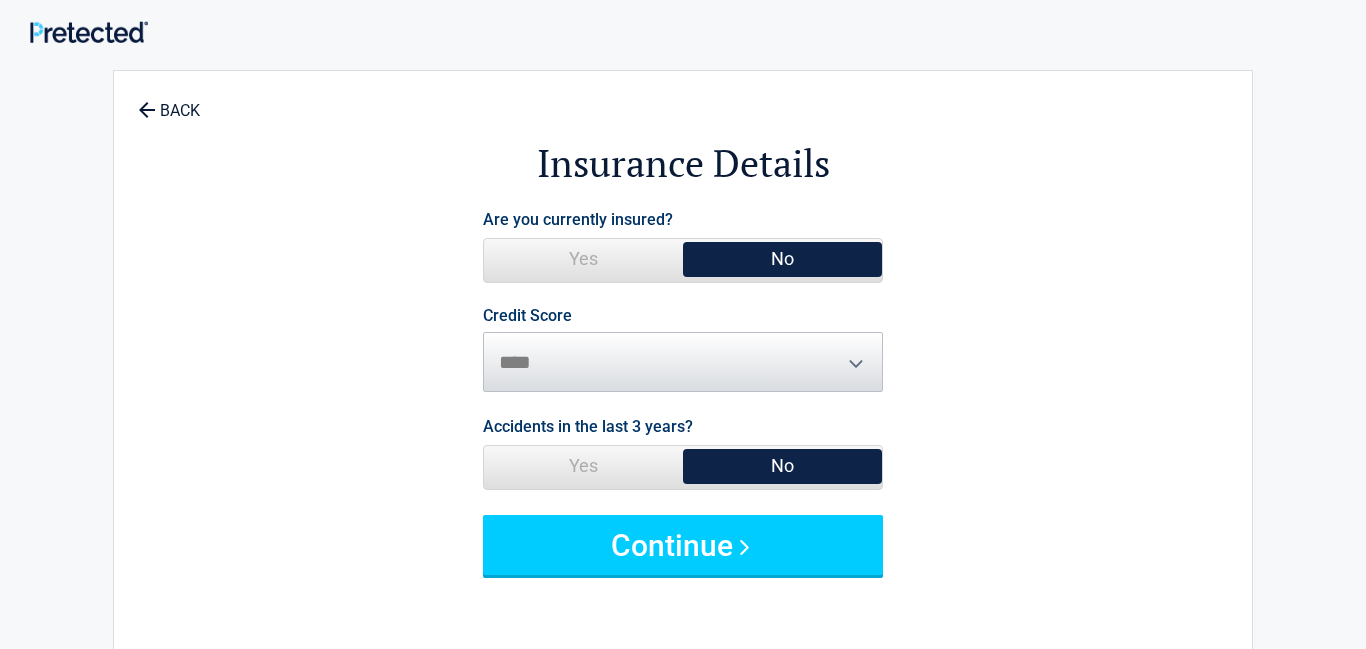 click on "Credit Score
*********
****
*******
****" at bounding box center (683, 350) 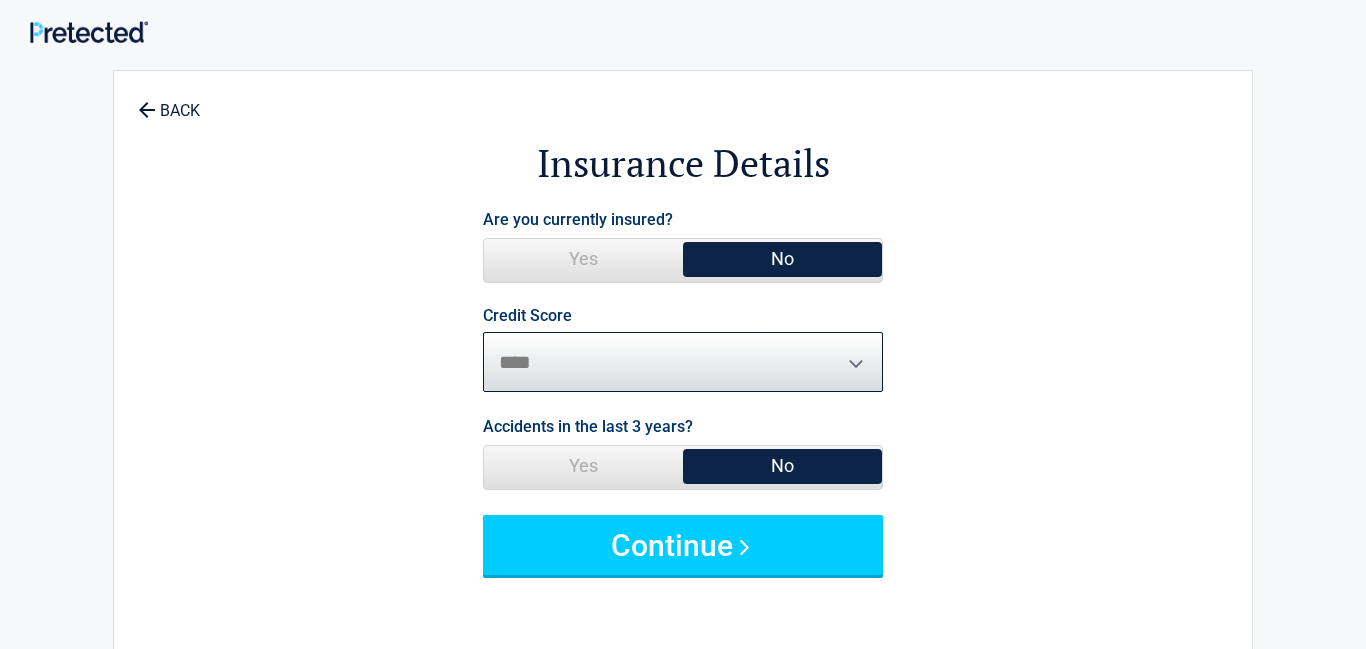 click on "*********
****
*******
****" at bounding box center (683, 362) 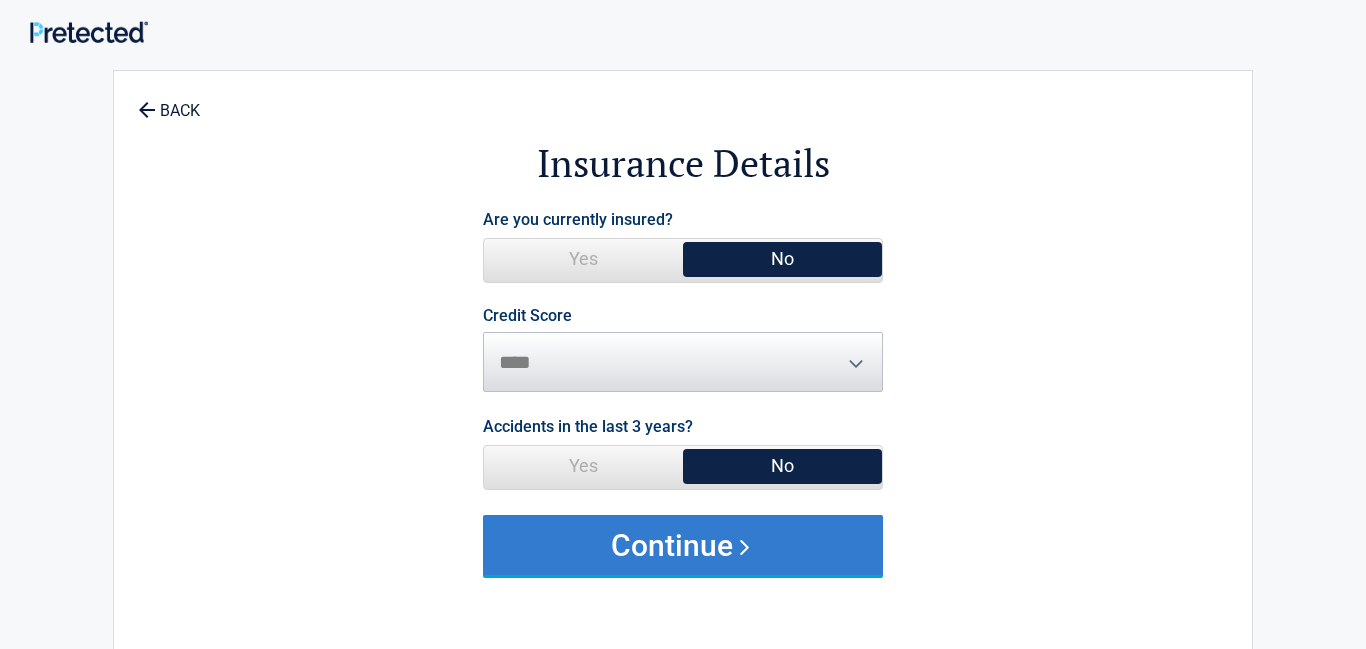 click on "Continue" at bounding box center (683, 545) 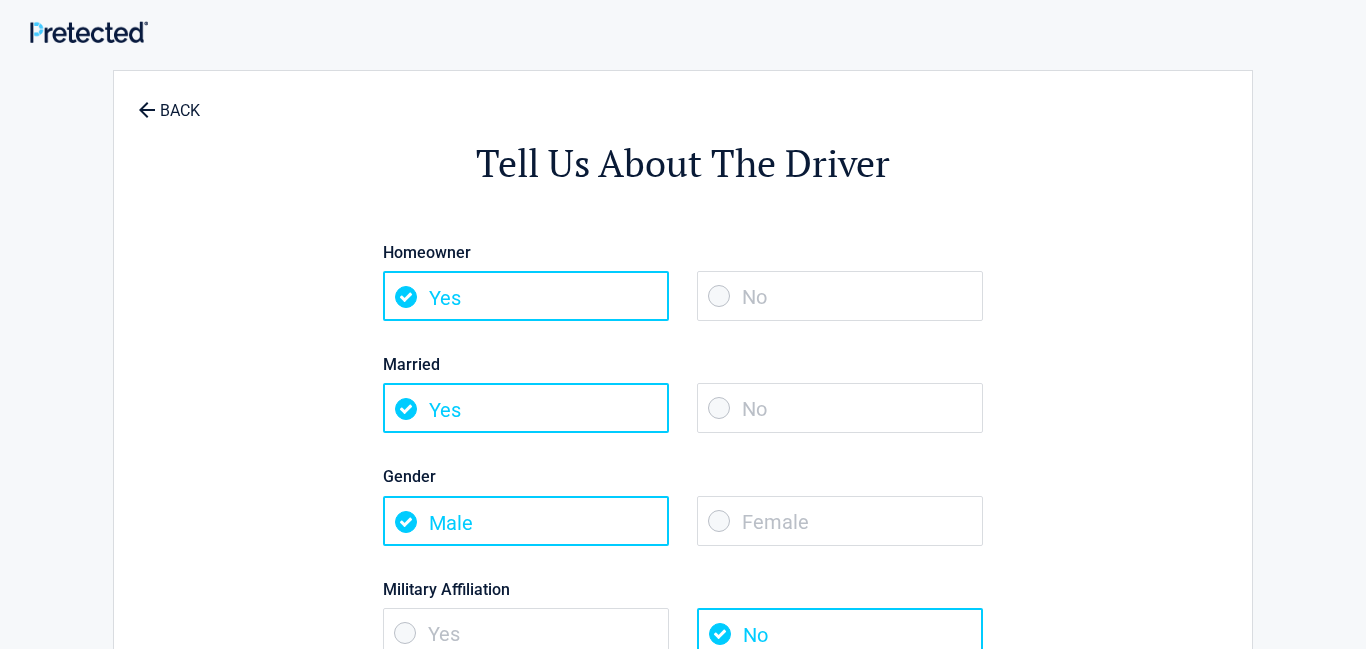 click on "No" at bounding box center [840, 296] 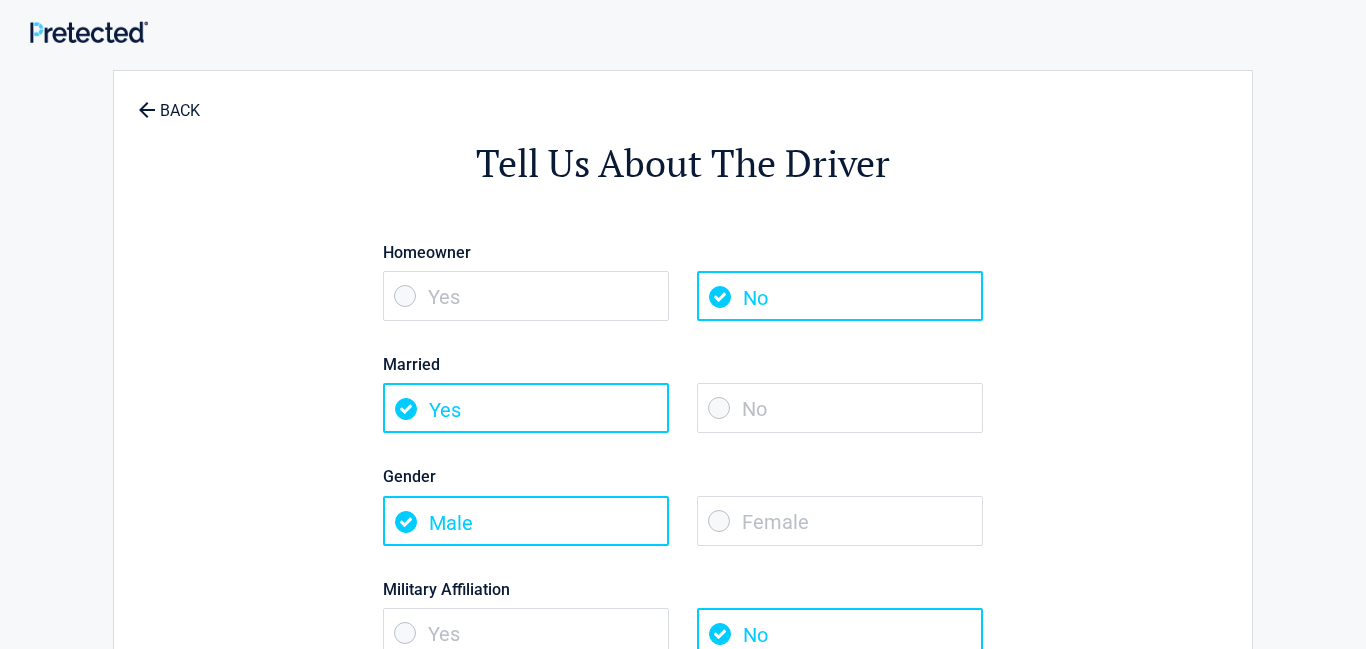 click on "No" at bounding box center [840, 408] 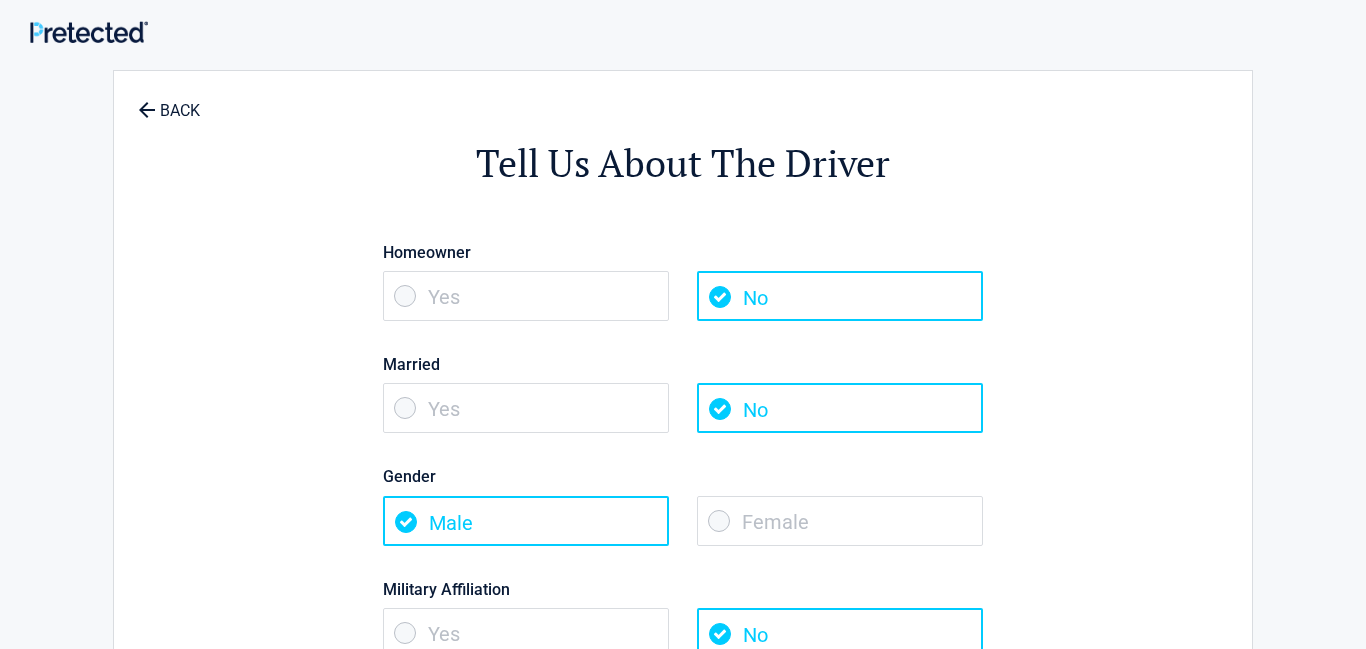click on "Female" at bounding box center (840, 521) 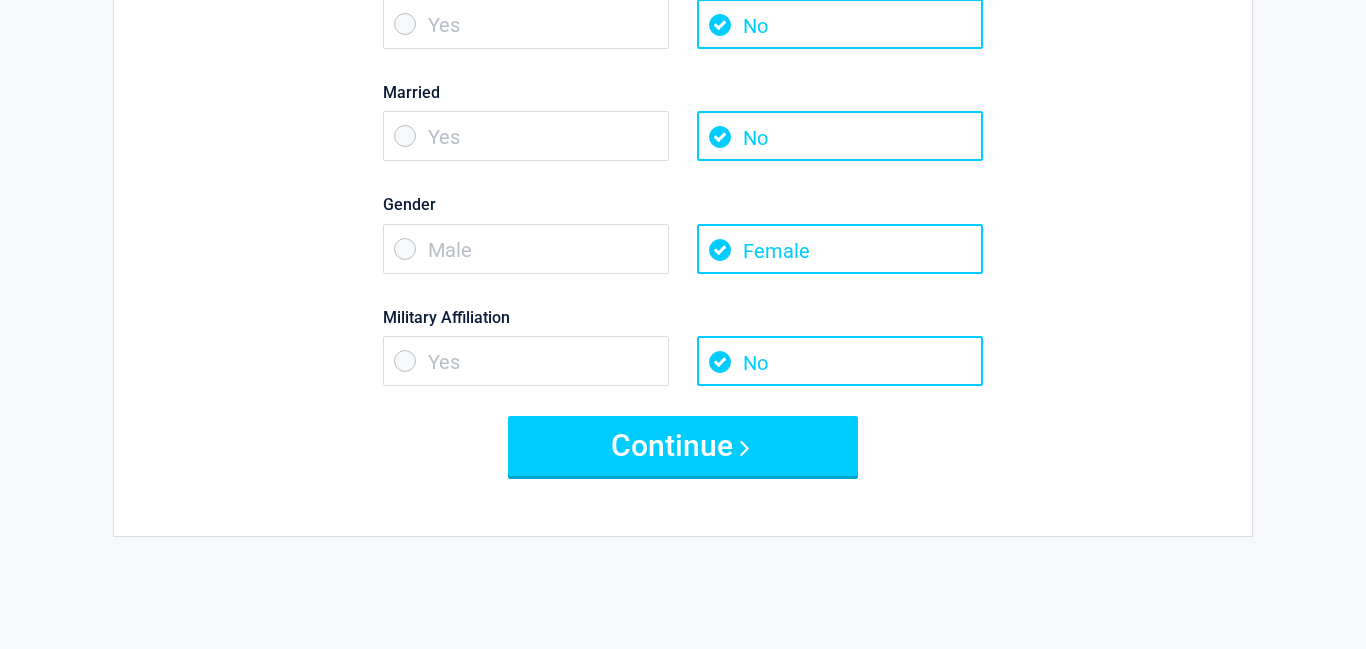 scroll, scrollTop: 277, scrollLeft: 0, axis: vertical 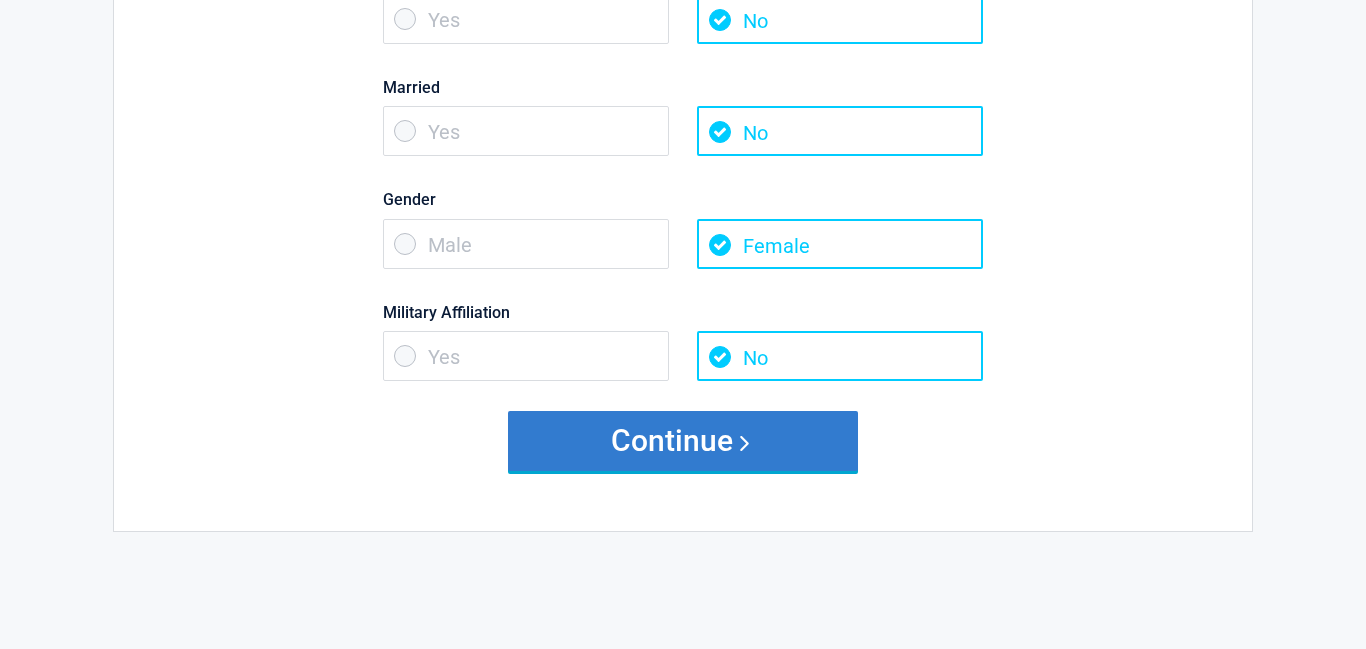 click on "Continue" at bounding box center (683, 441) 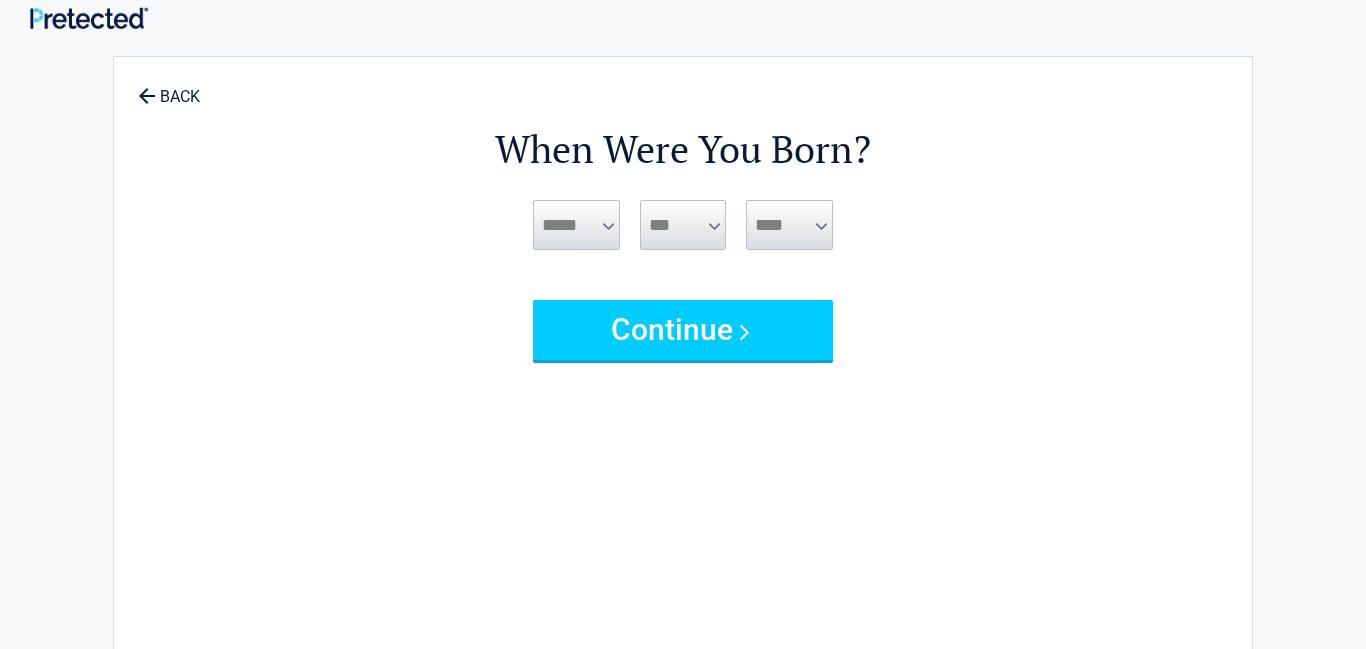 scroll, scrollTop: 0, scrollLeft: 0, axis: both 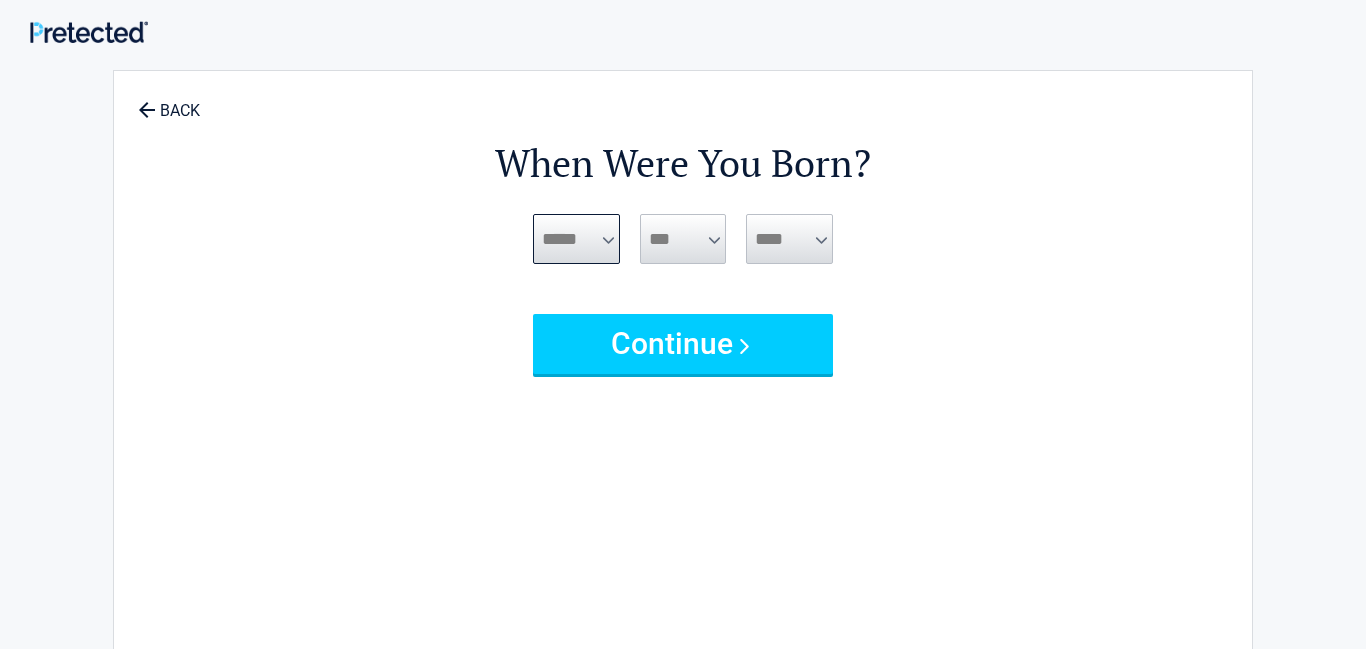 click on "*****
***
***
***
***
***
***
***
***
***
***
***
***" at bounding box center (576, 239) 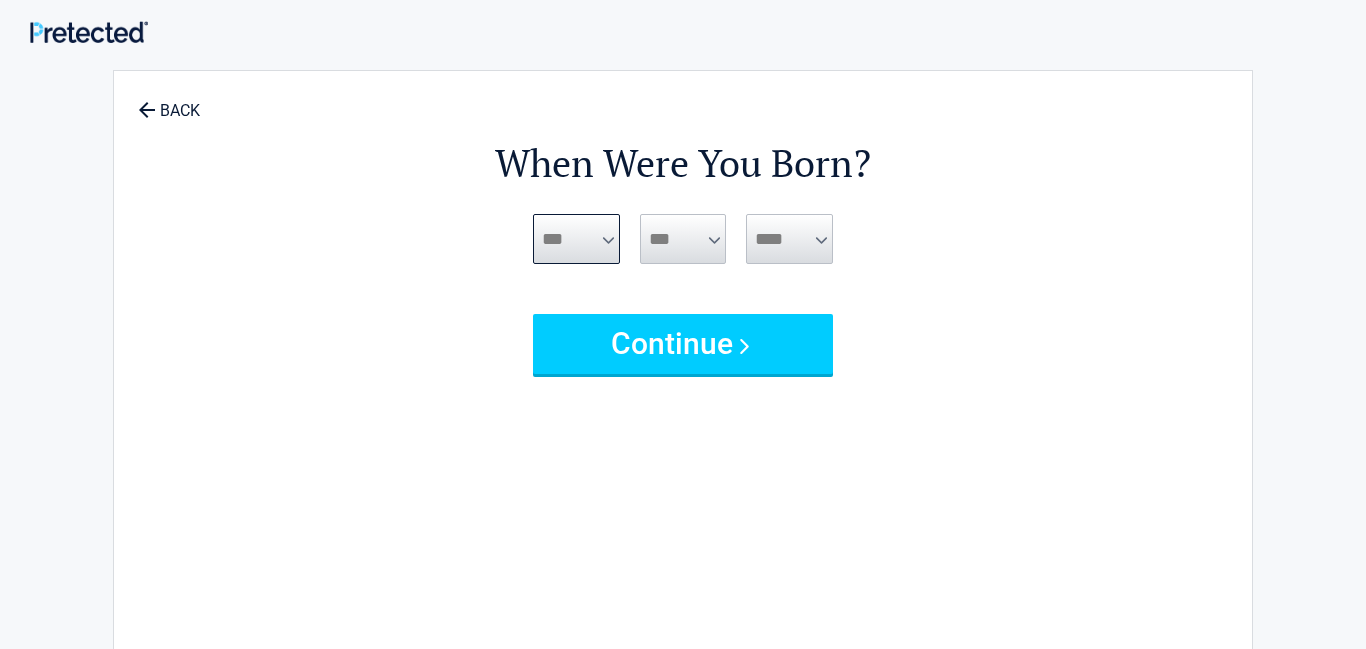click on "*****
***
***
***
***
***
***
***
***
***
***
***
***" at bounding box center (576, 239) 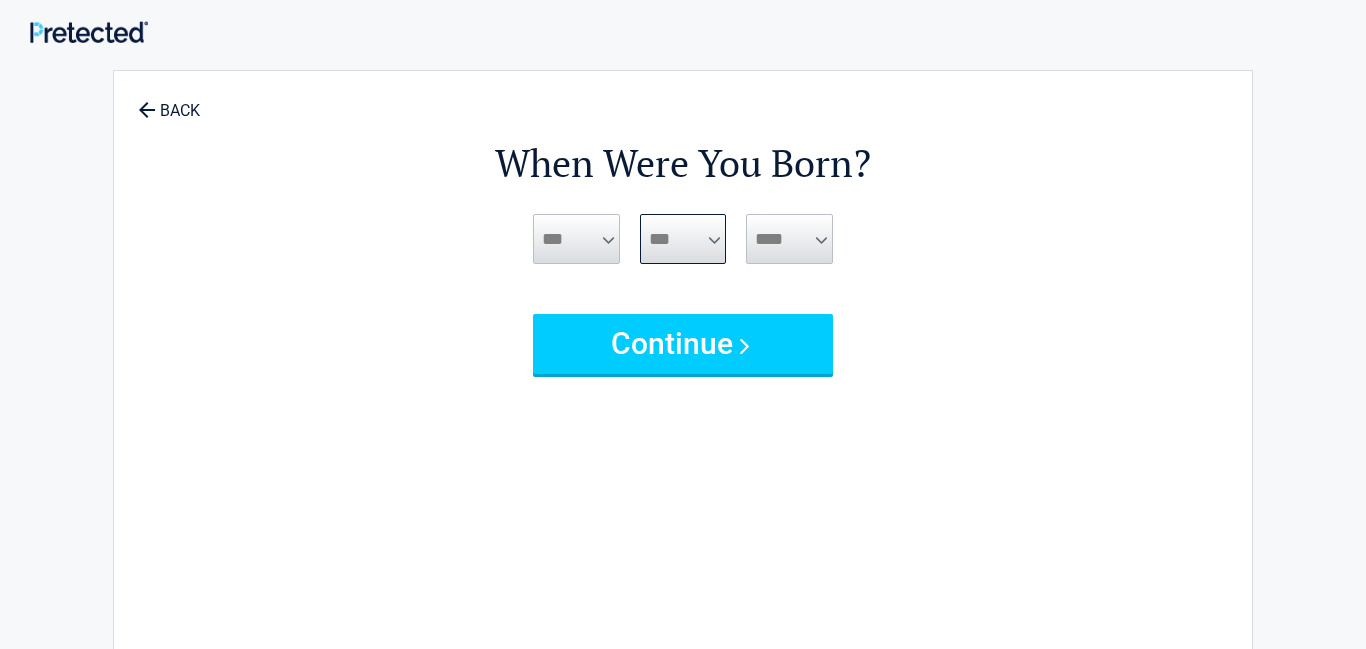 click on "*** * * * * * * * * * ** ** ** ** ** ** ** ** ** ** ** ** ** ** ** ** ** ** ** ** **" at bounding box center [683, 239] 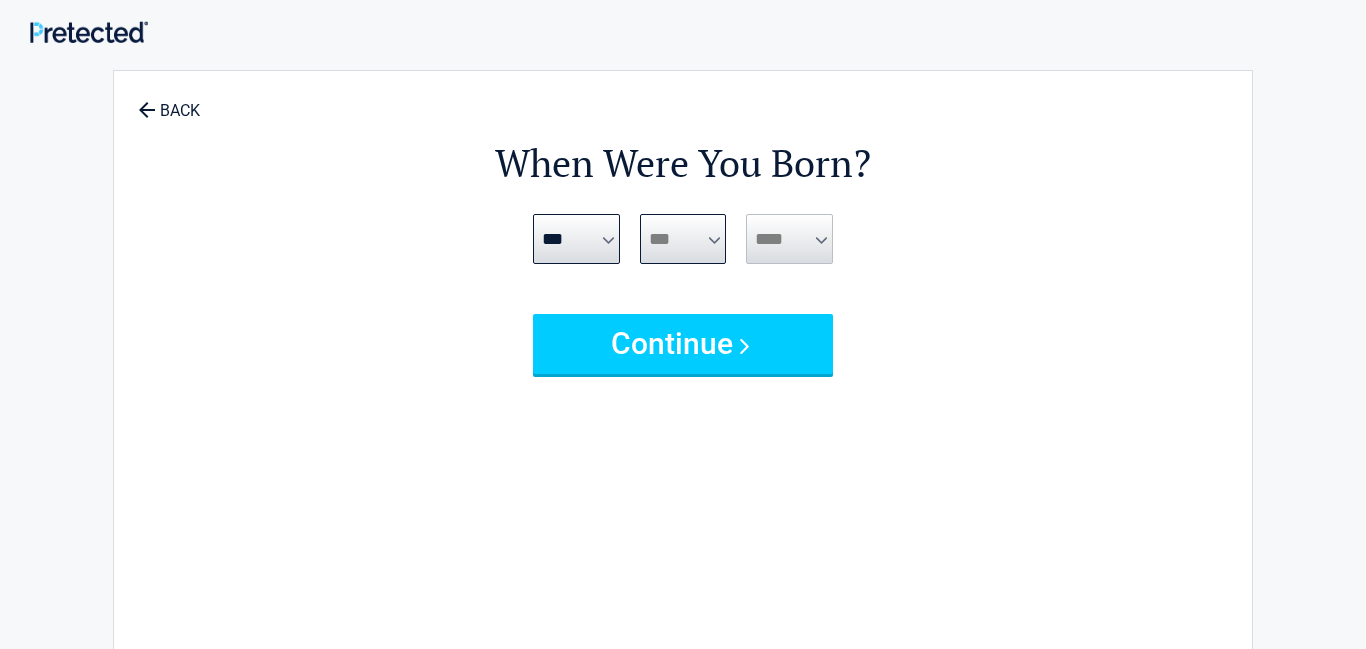 select on "**" 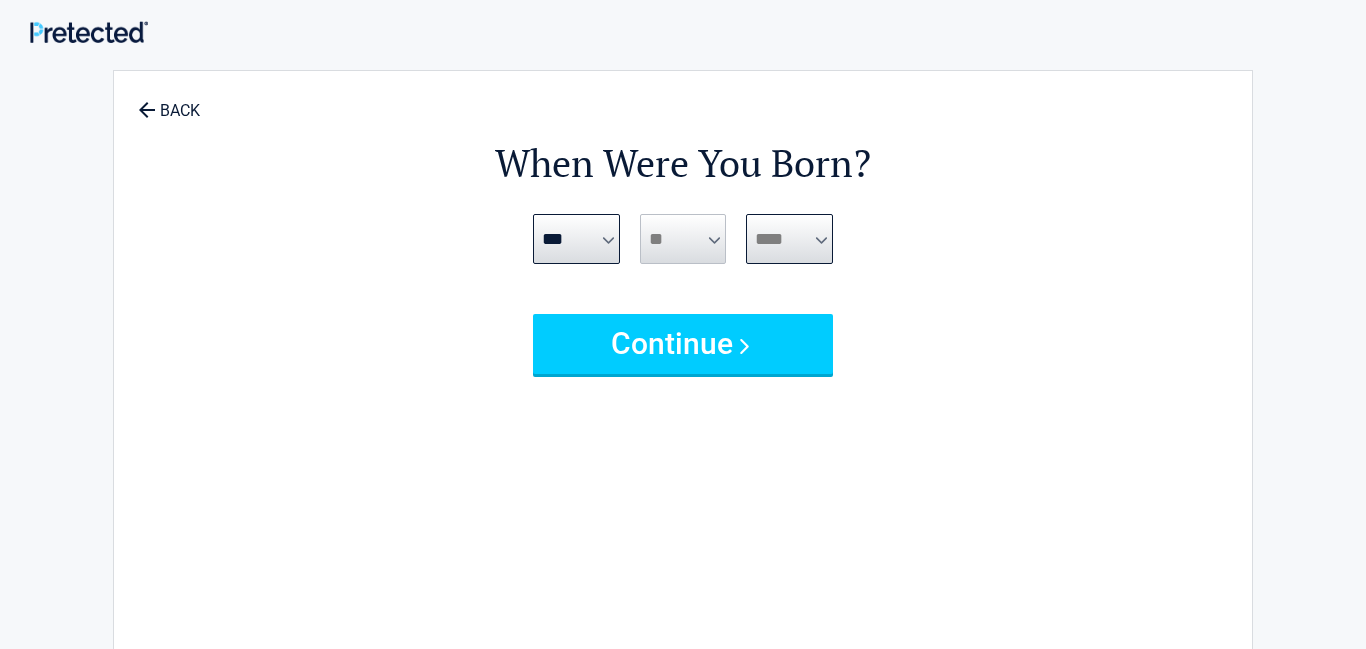click on "****
****
****
****
****
****
****
****
****
****
****
****
****
****
****
****
****
****
****
****
****
****
****
****
****
****
****
****
****
****
****
****
****
****
****
****
****
****
****
****
****
****
****
****
****
****
****
****
****
****
****
****
****
****
****
****
****
****
****
****
****
****
****
****" at bounding box center (789, 239) 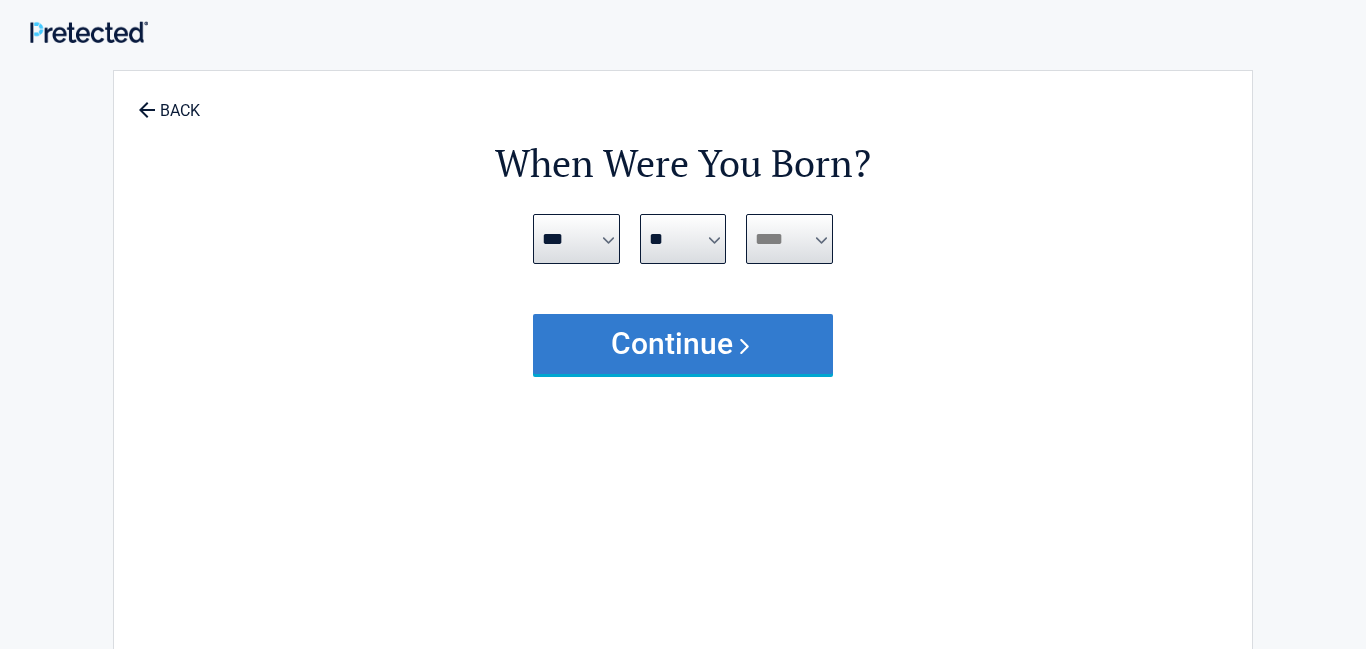 select on "****" 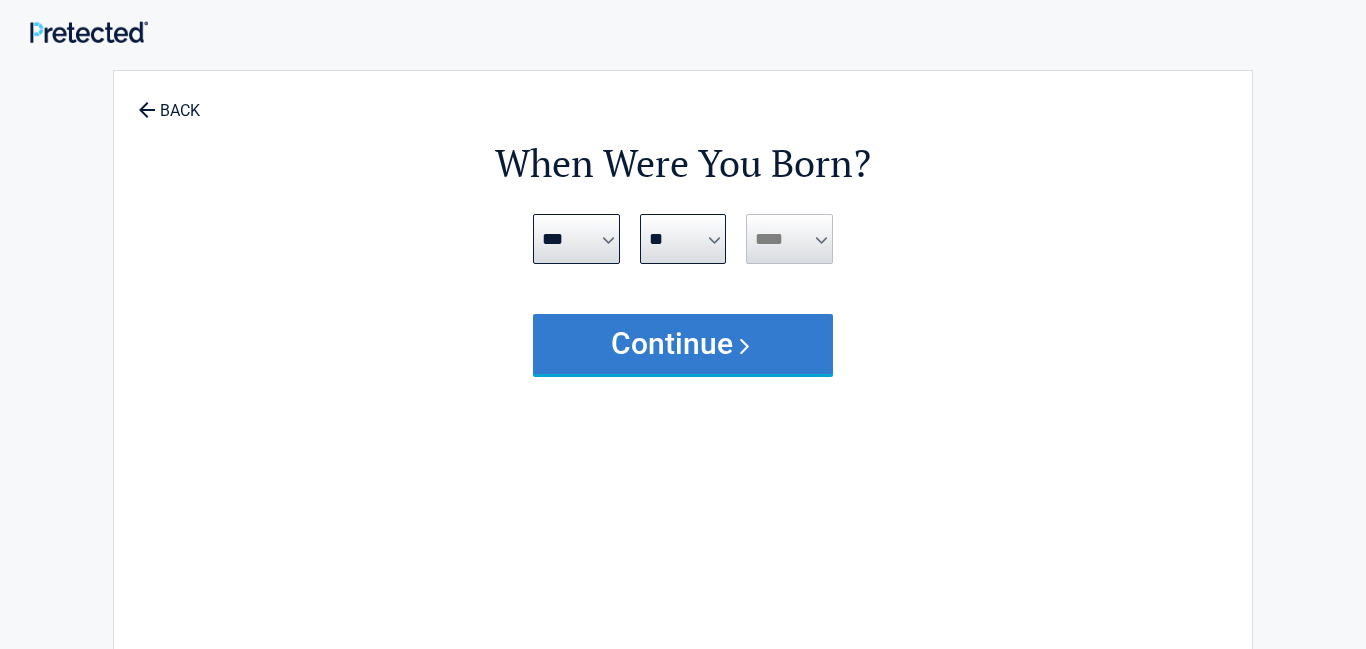 click on "Continue" at bounding box center (683, 344) 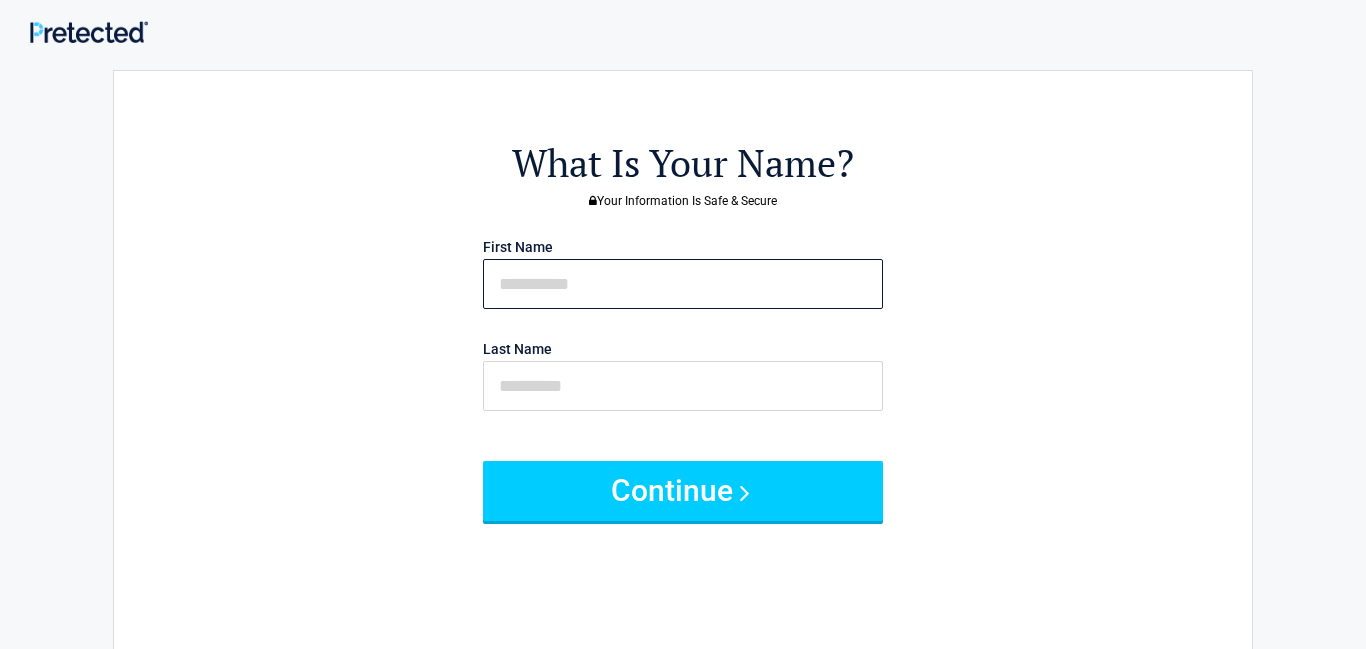 click at bounding box center [683, 284] 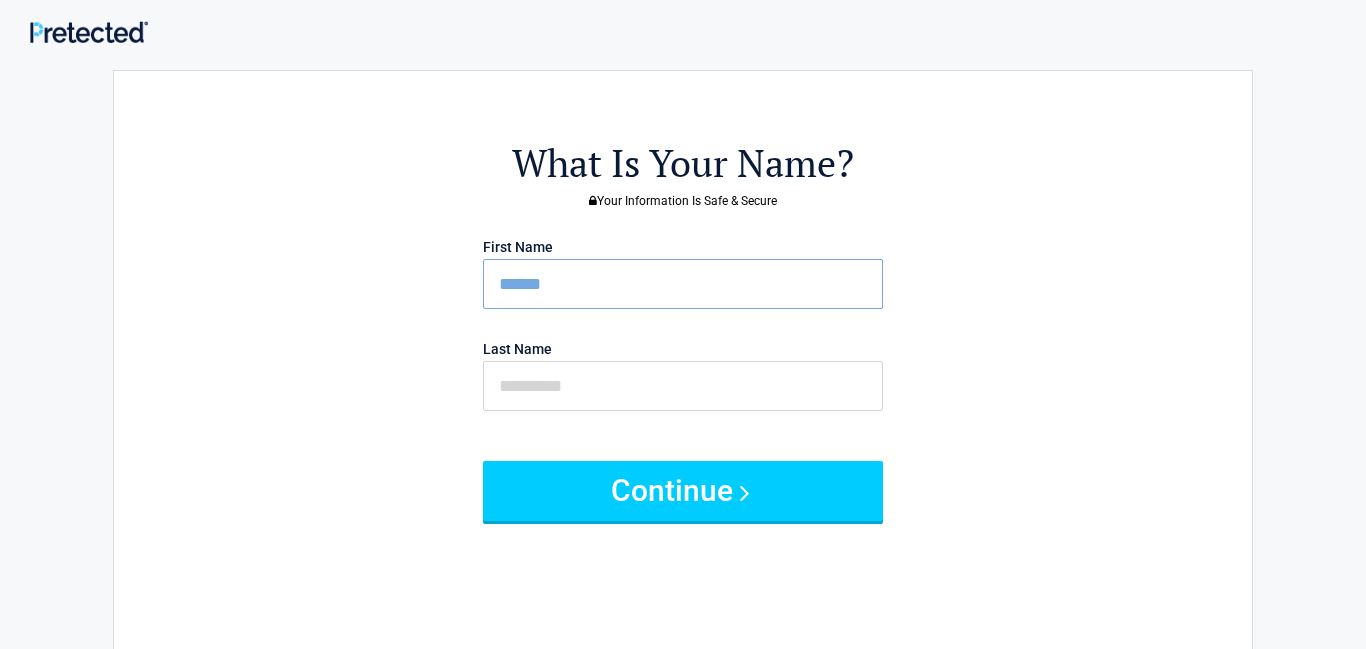 type on "******" 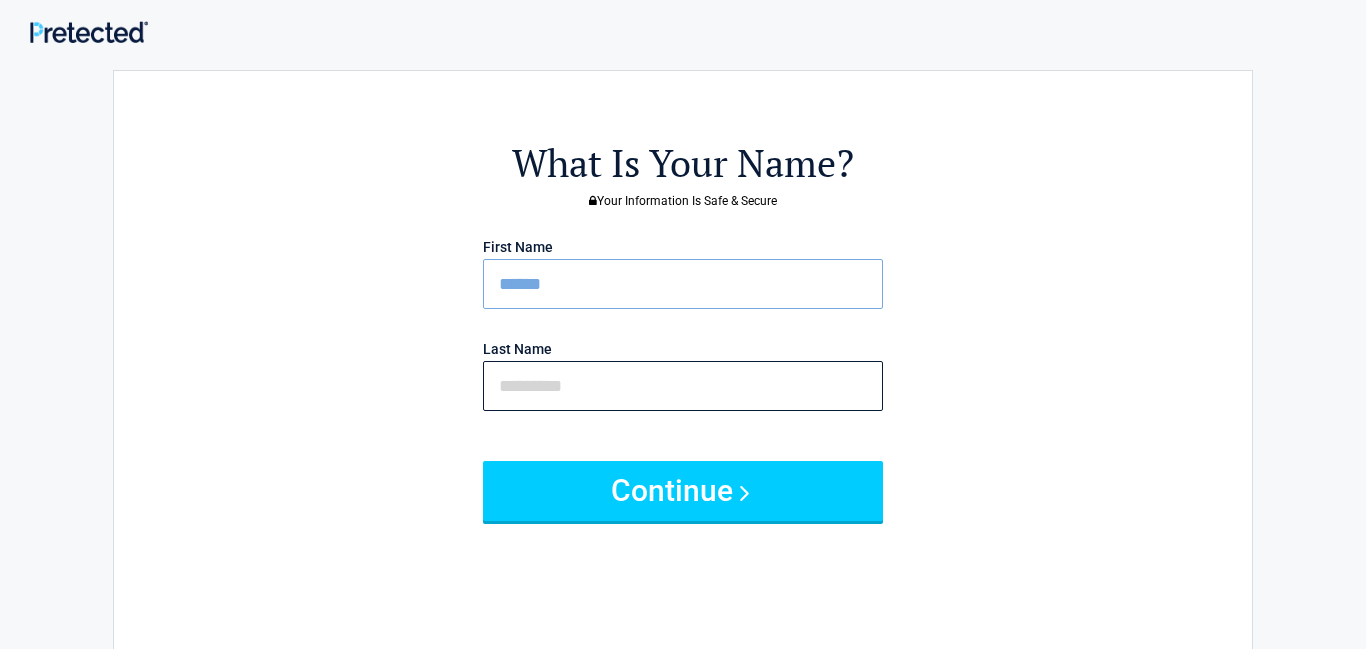 click at bounding box center [683, 386] 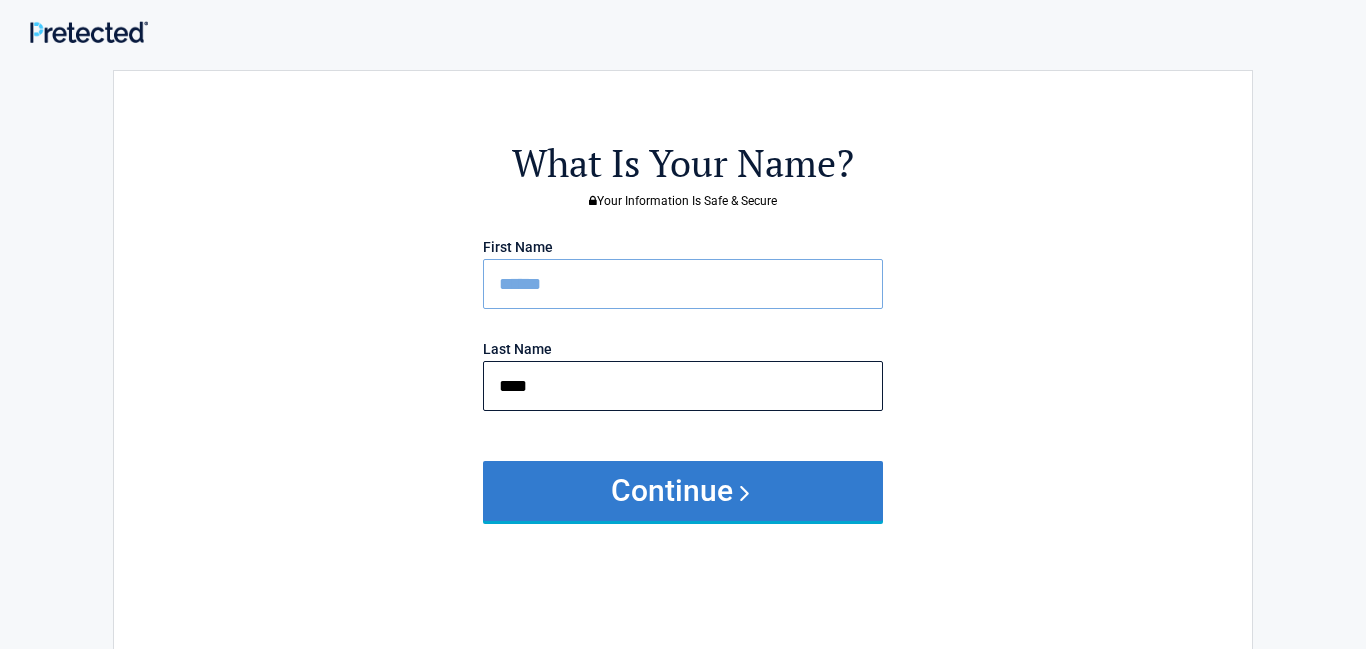 type on "****" 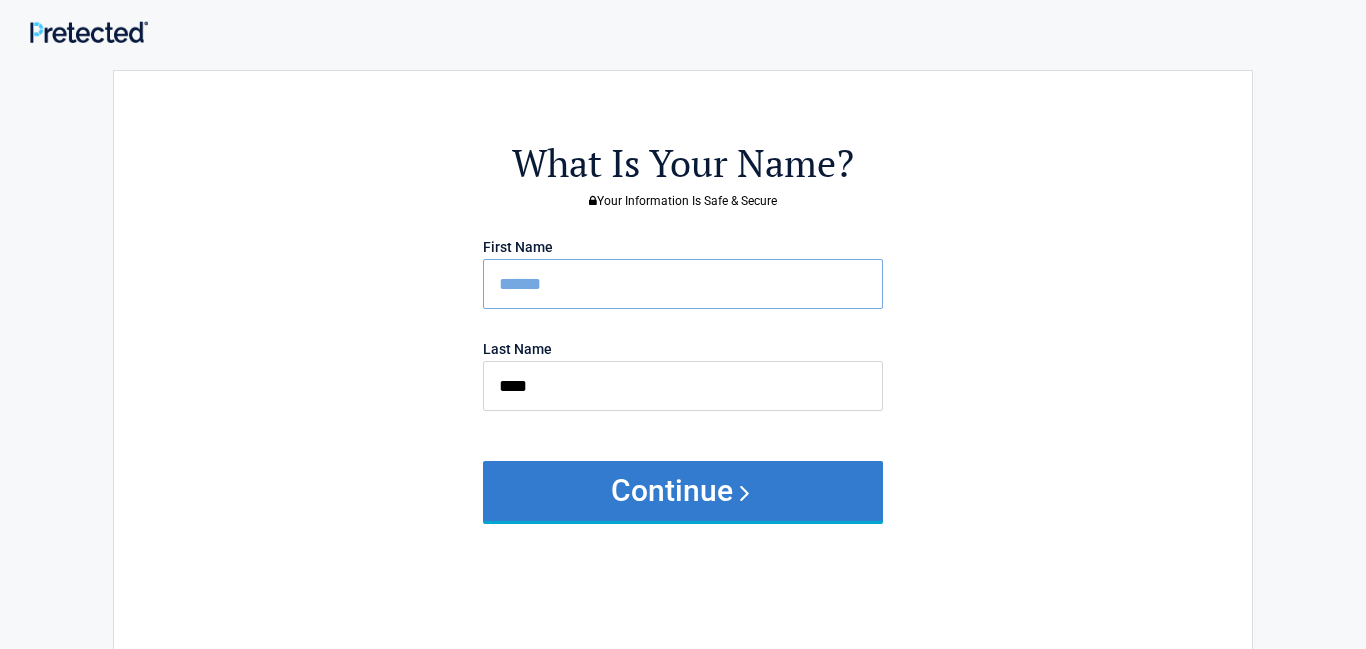 click on "Continue" at bounding box center [683, 491] 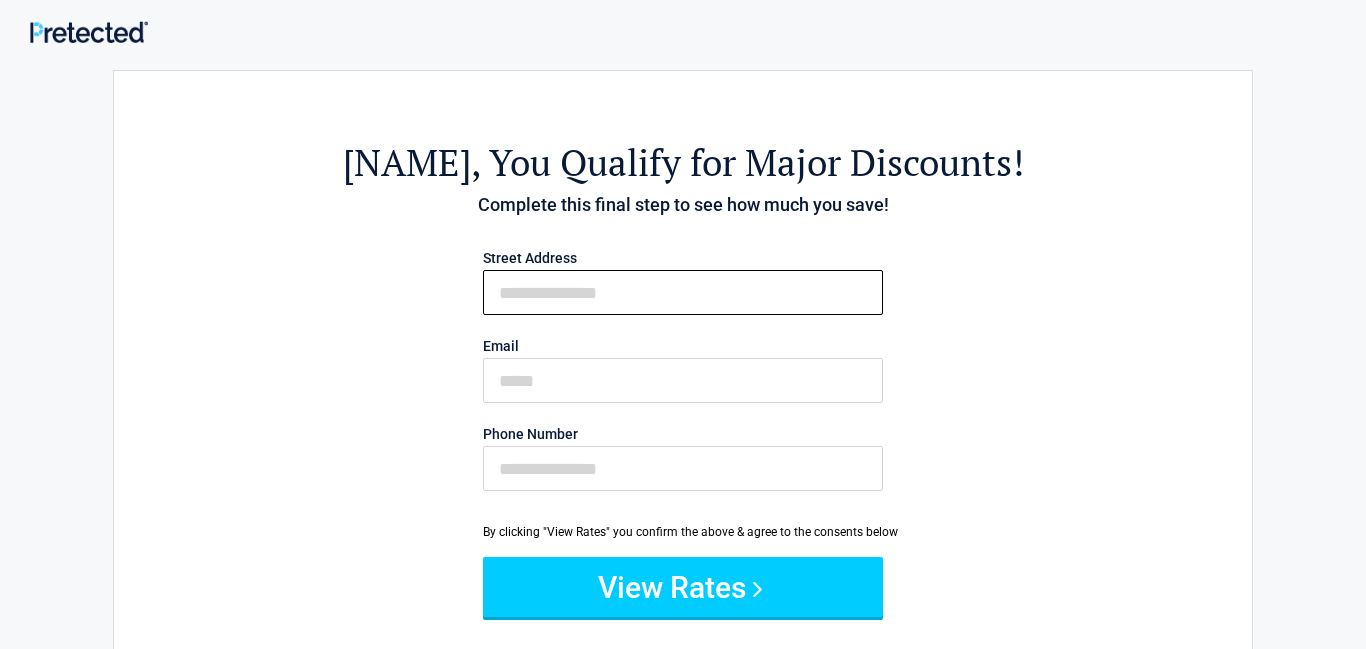 click on "First Name" at bounding box center [683, 292] 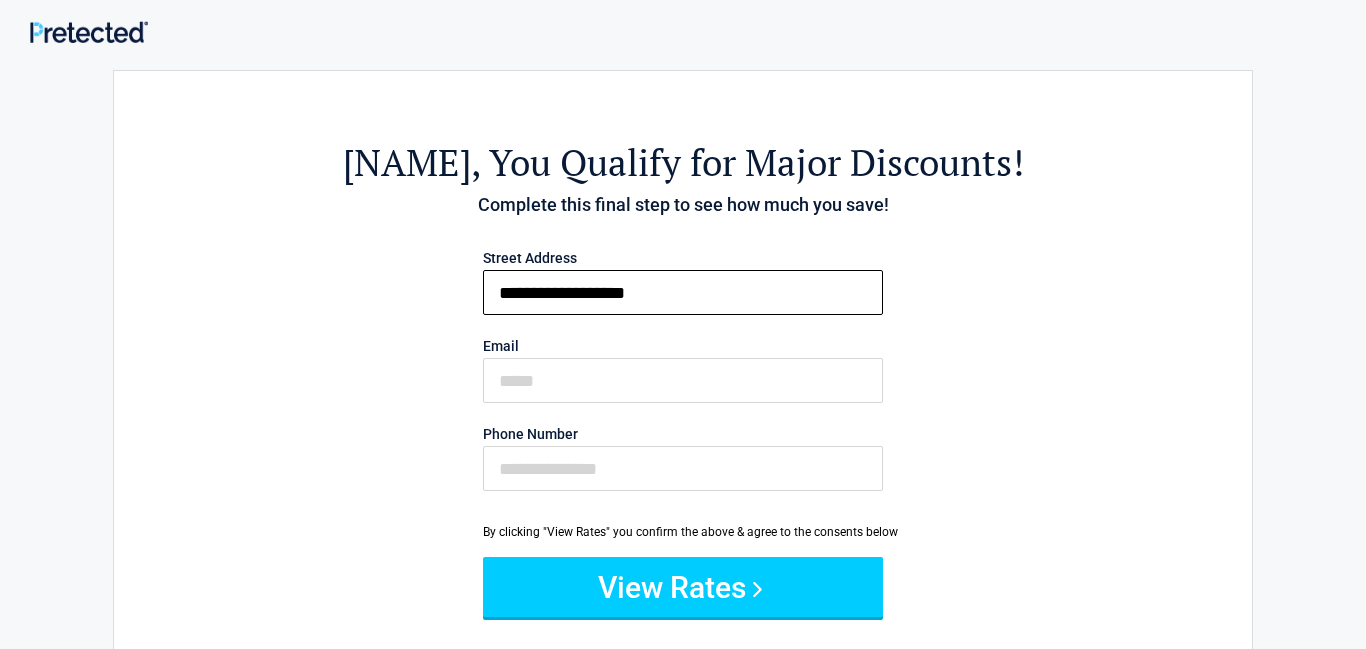 type on "**********" 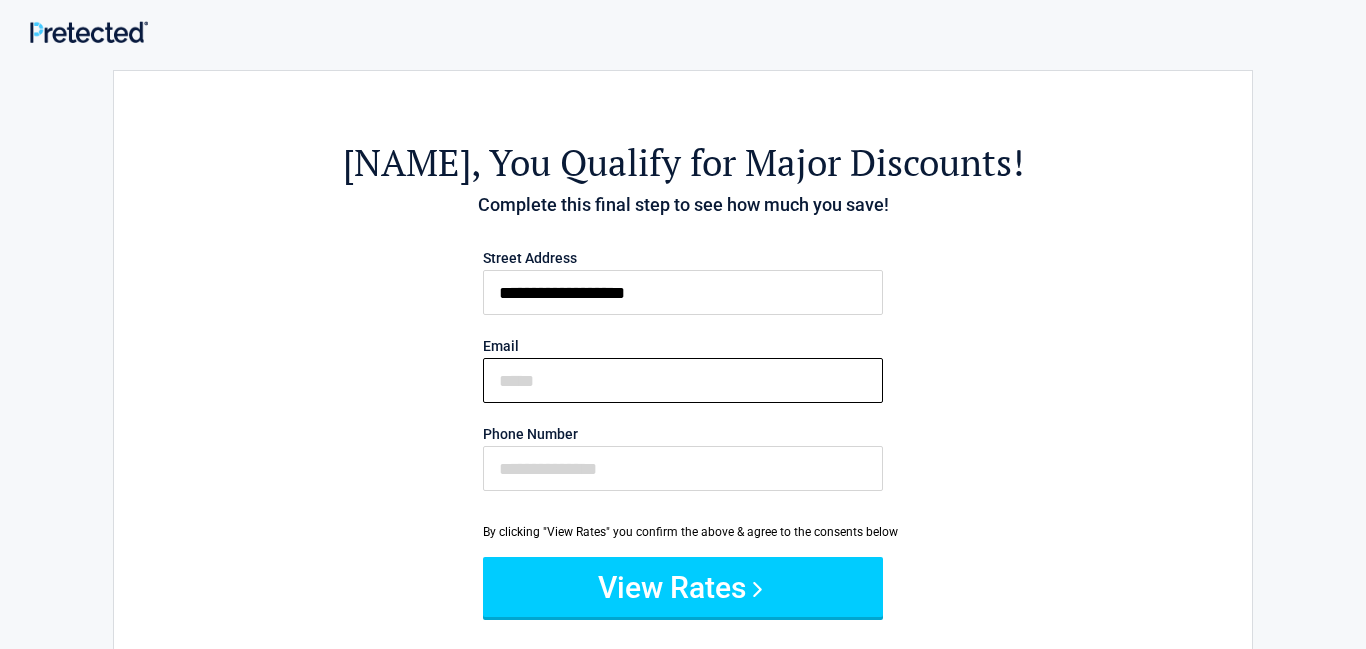 click on "Email" at bounding box center [683, 380] 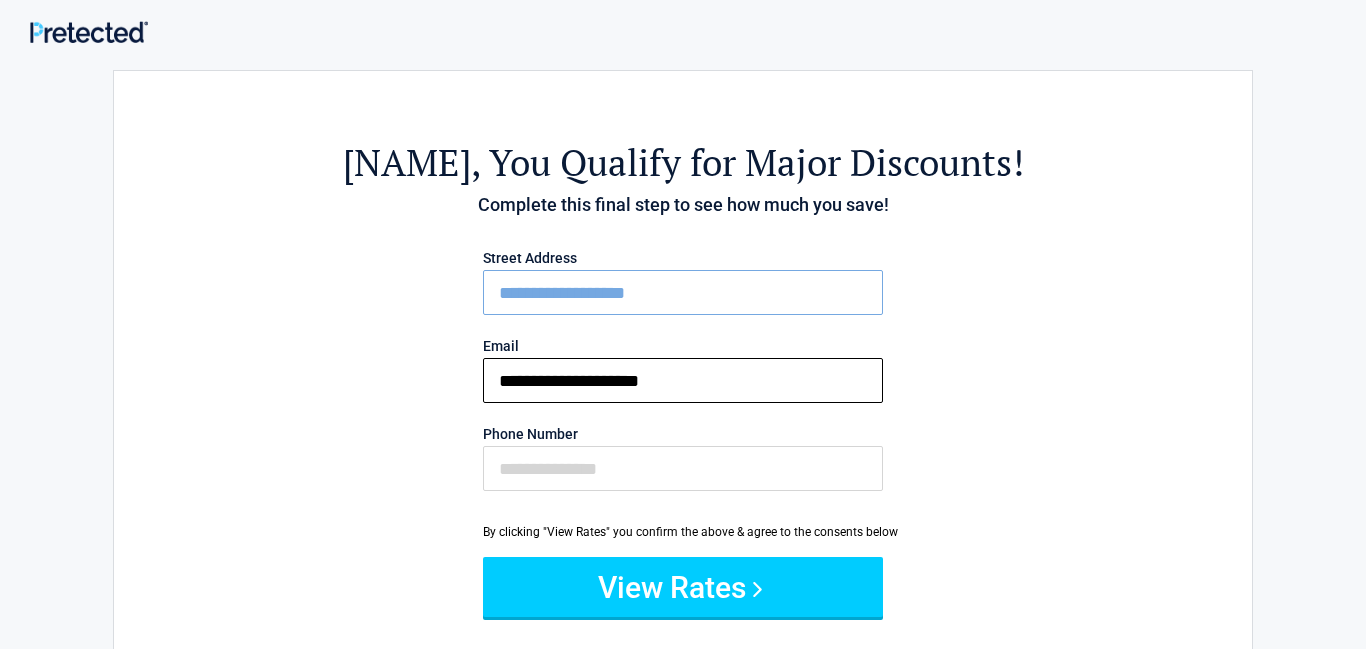type on "**********" 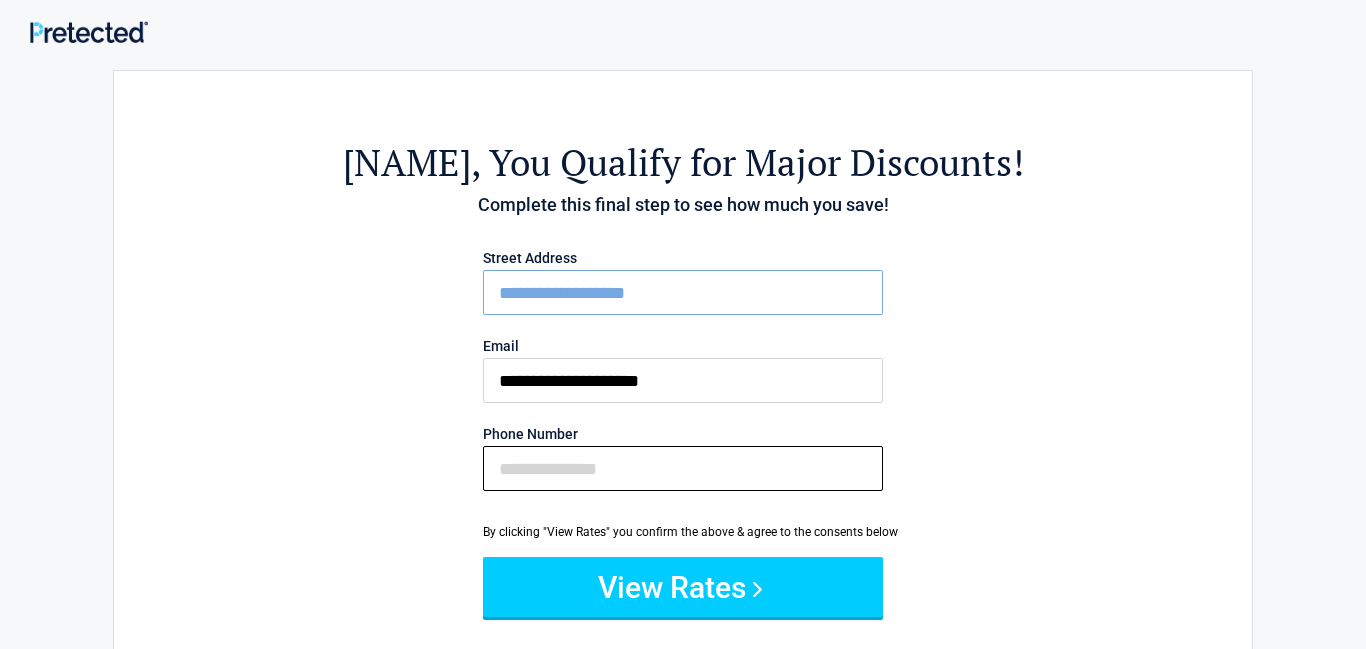 click on "Phone Number" at bounding box center (683, 468) 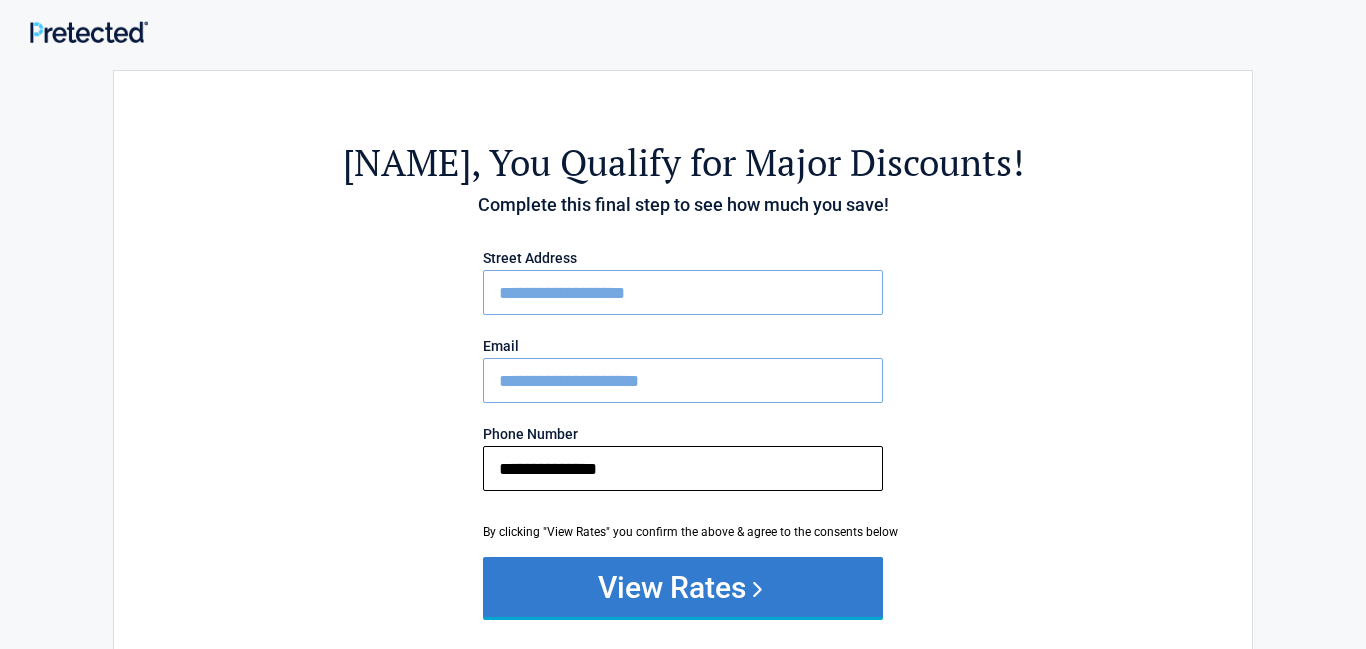 type on "**********" 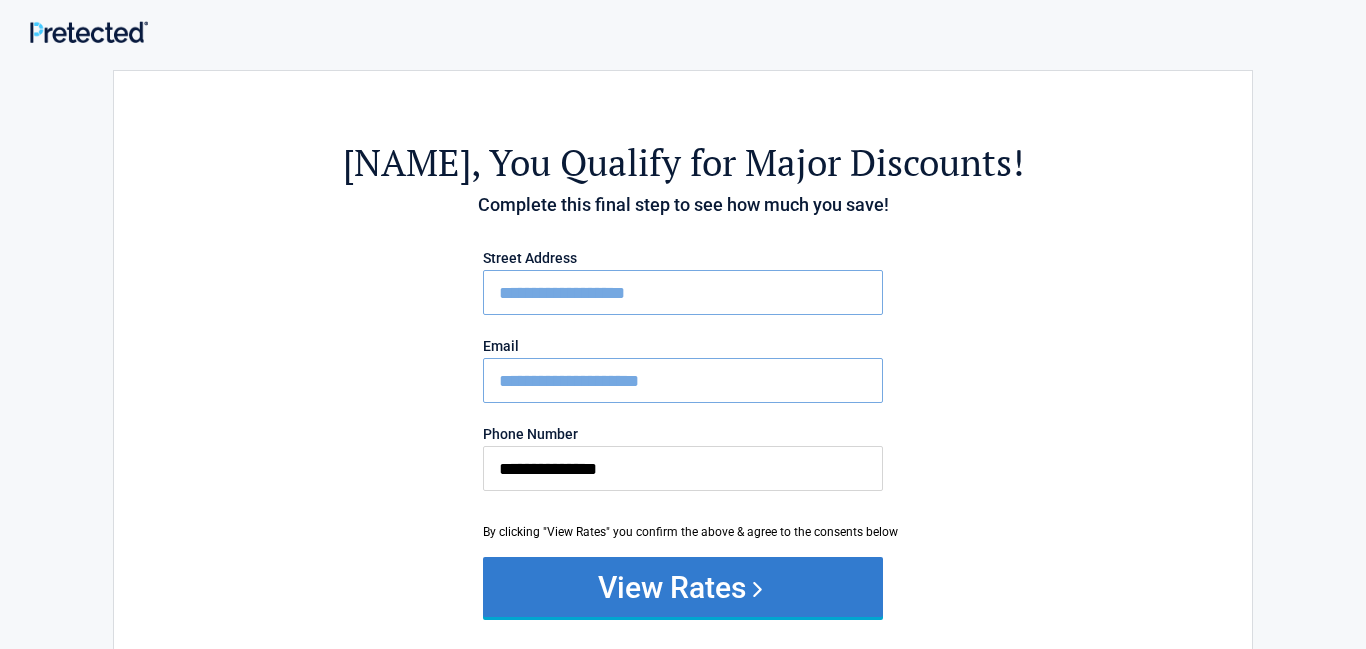 click on "View Rates" at bounding box center [683, 587] 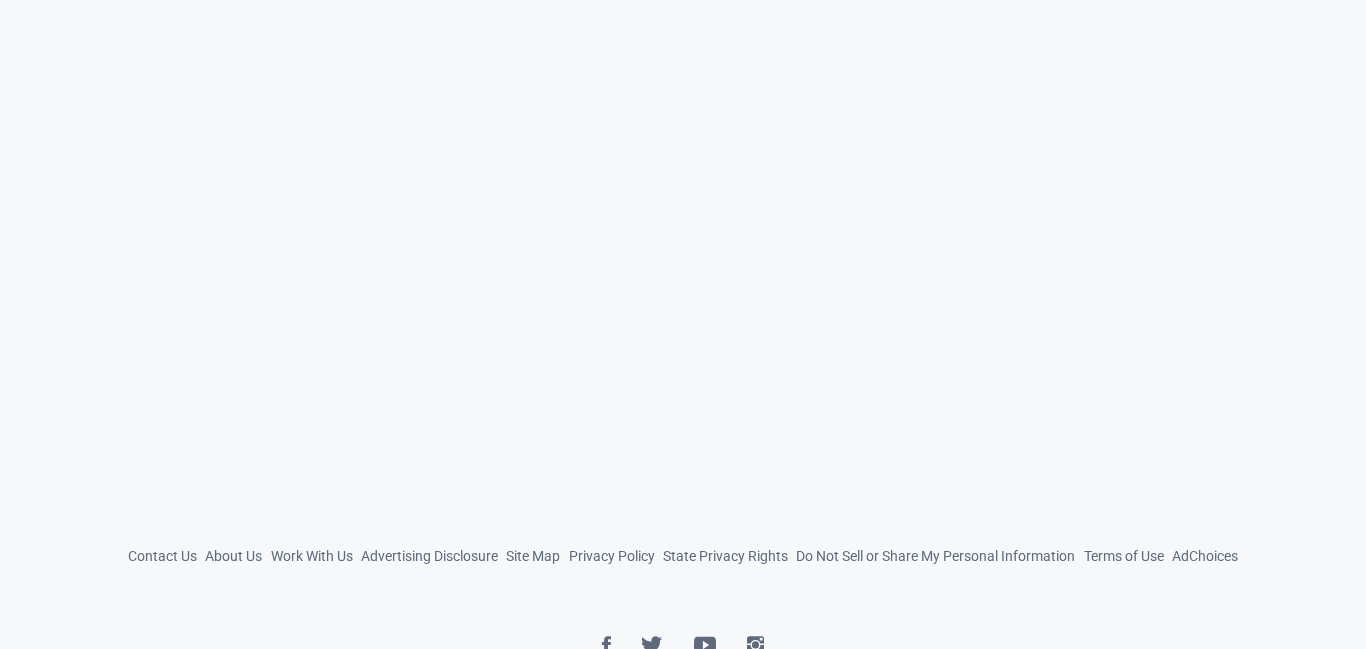 scroll, scrollTop: 0, scrollLeft: 0, axis: both 